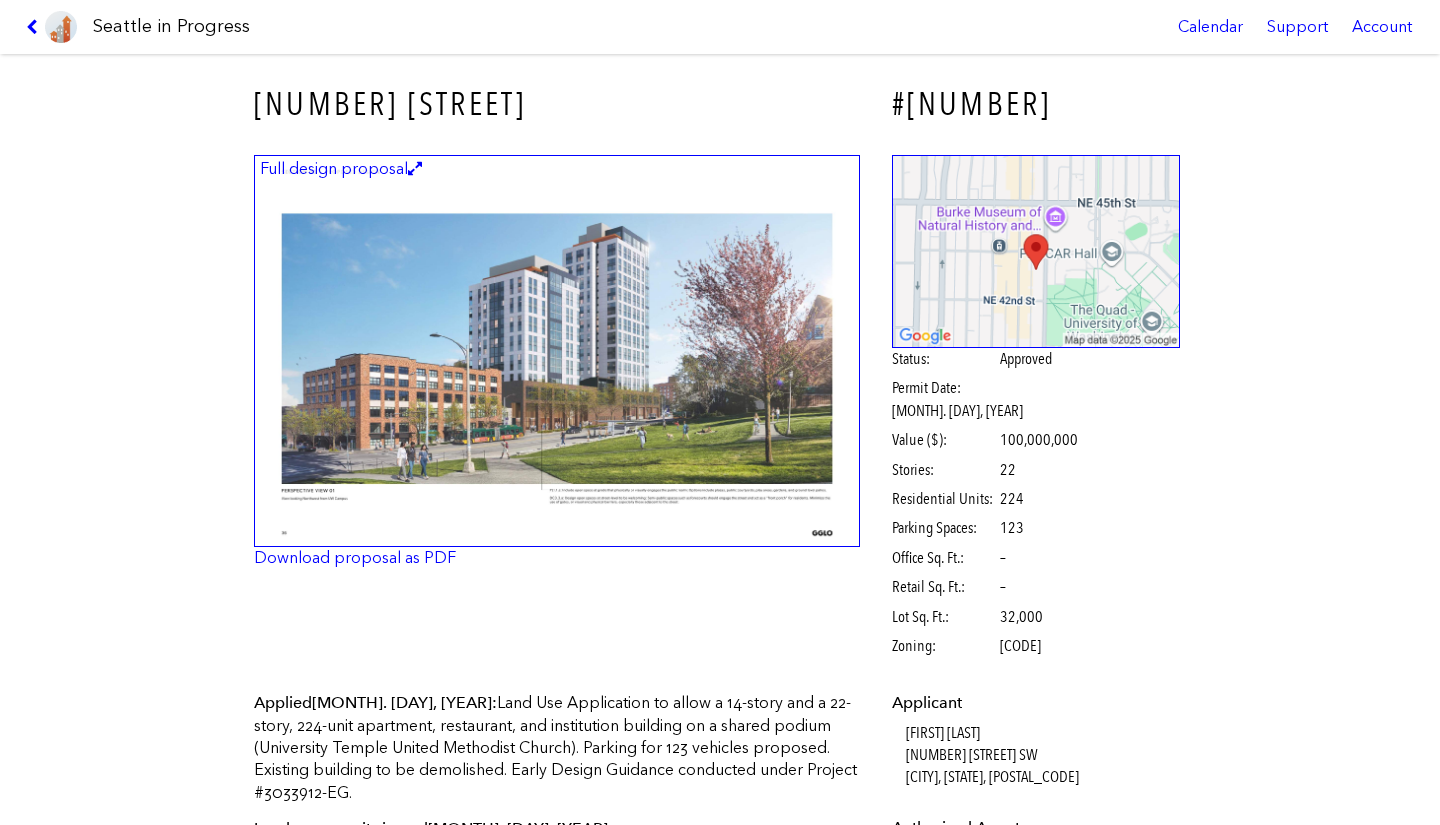scroll, scrollTop: 0, scrollLeft: 0, axis: both 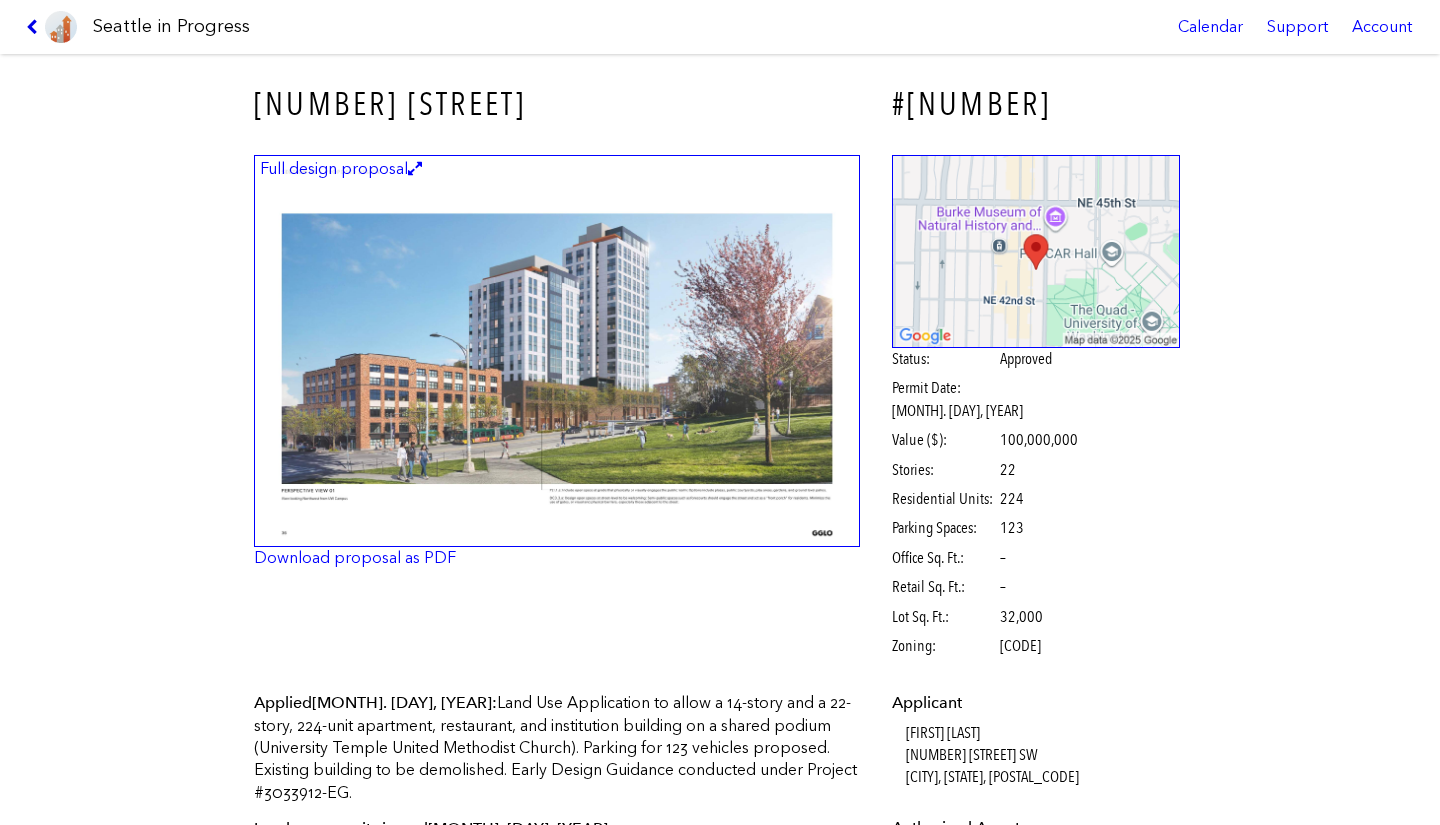 click at bounding box center (35, 27) 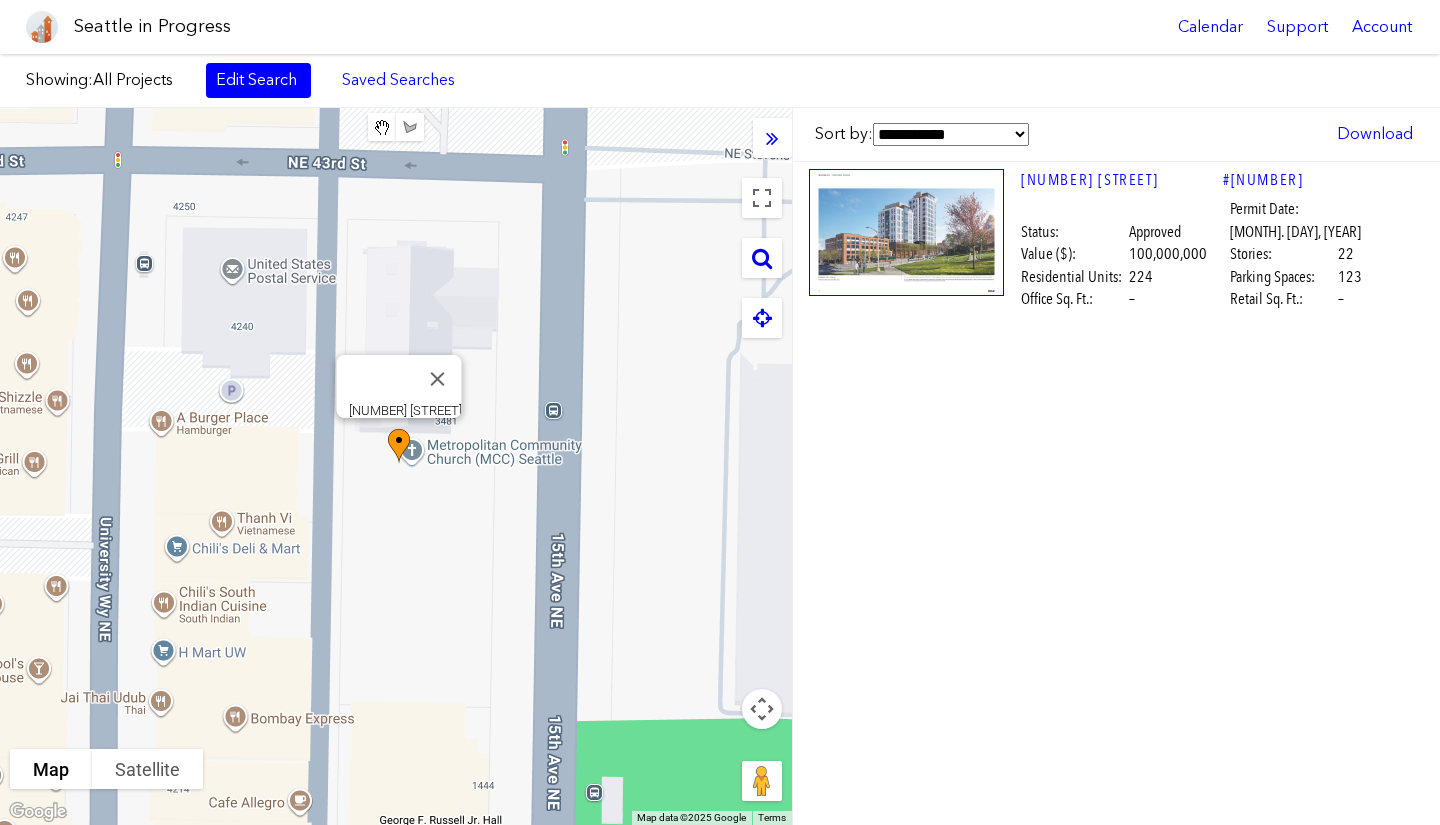 click at bounding box center [762, 258] 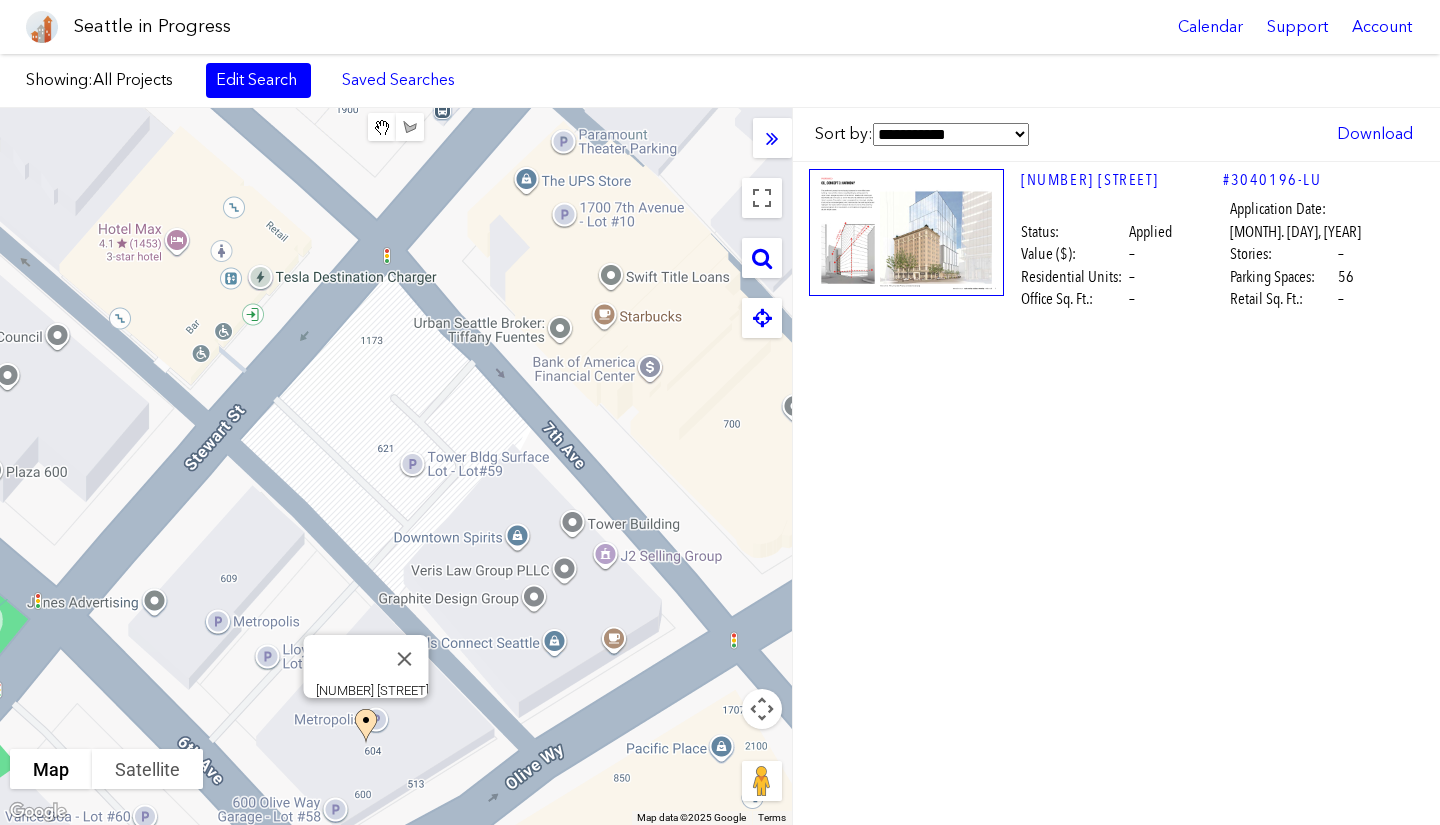 click at bounding box center [377, 744] 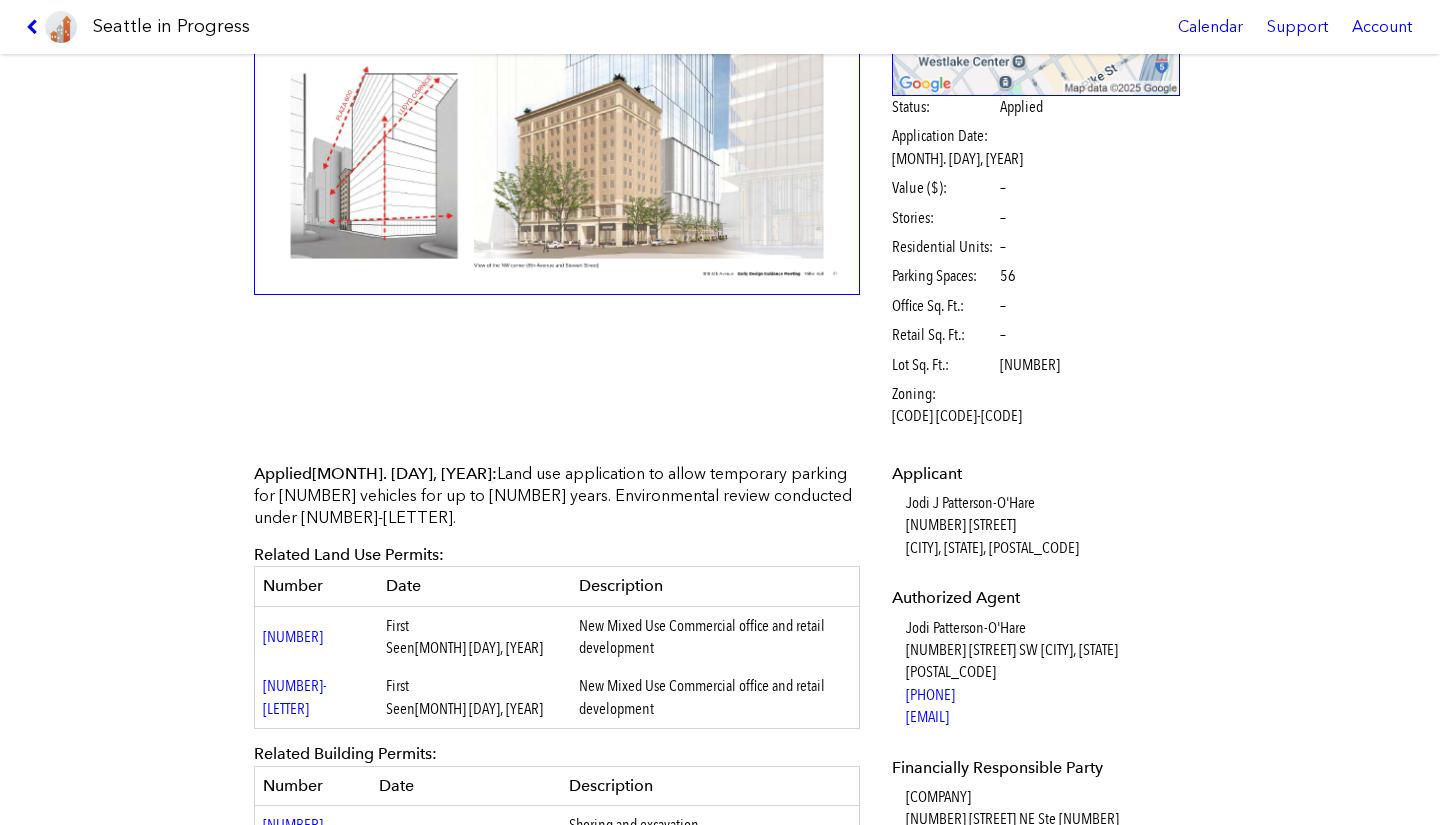 scroll, scrollTop: 0, scrollLeft: 0, axis: both 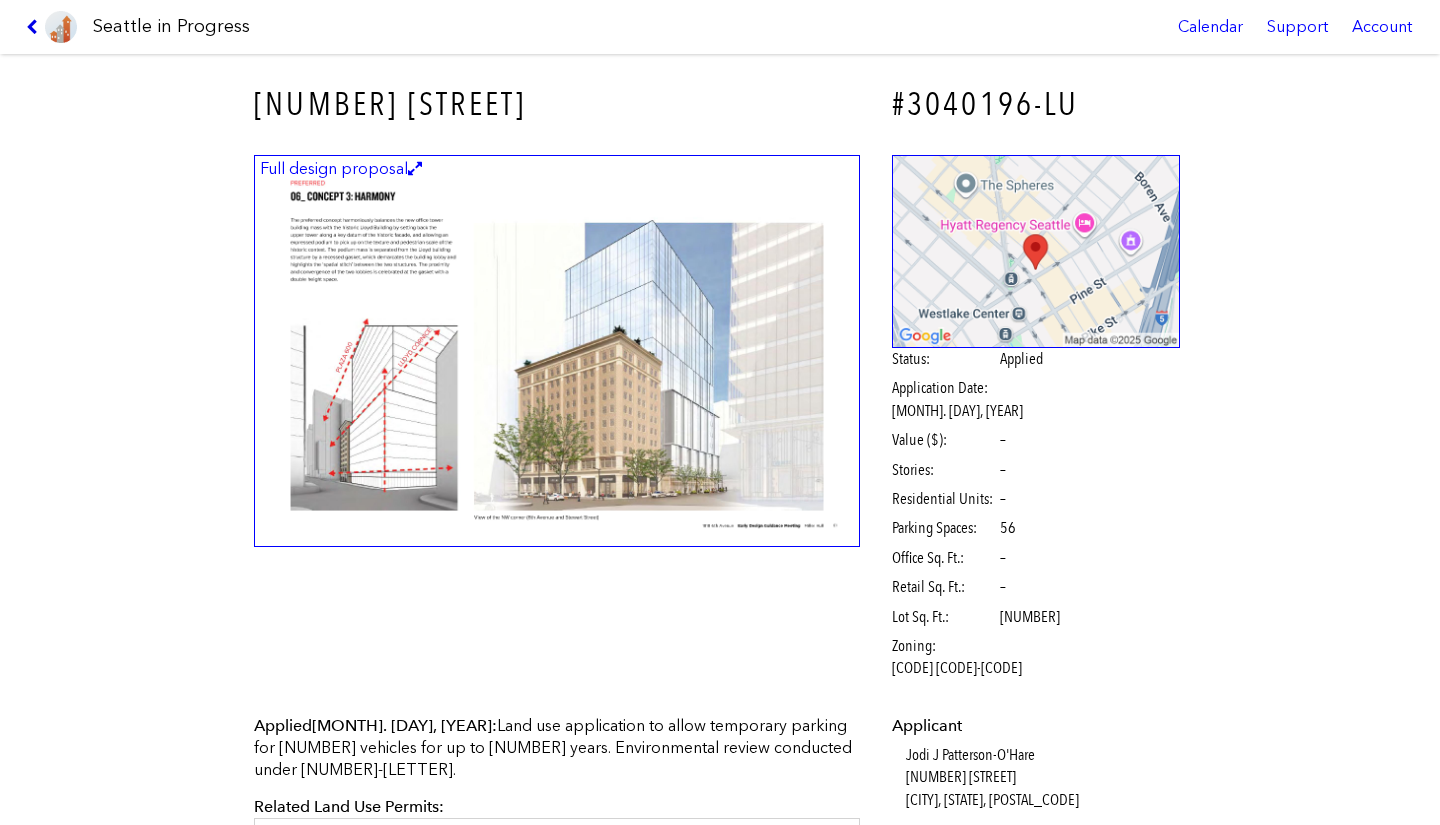 click at bounding box center [35, 27] 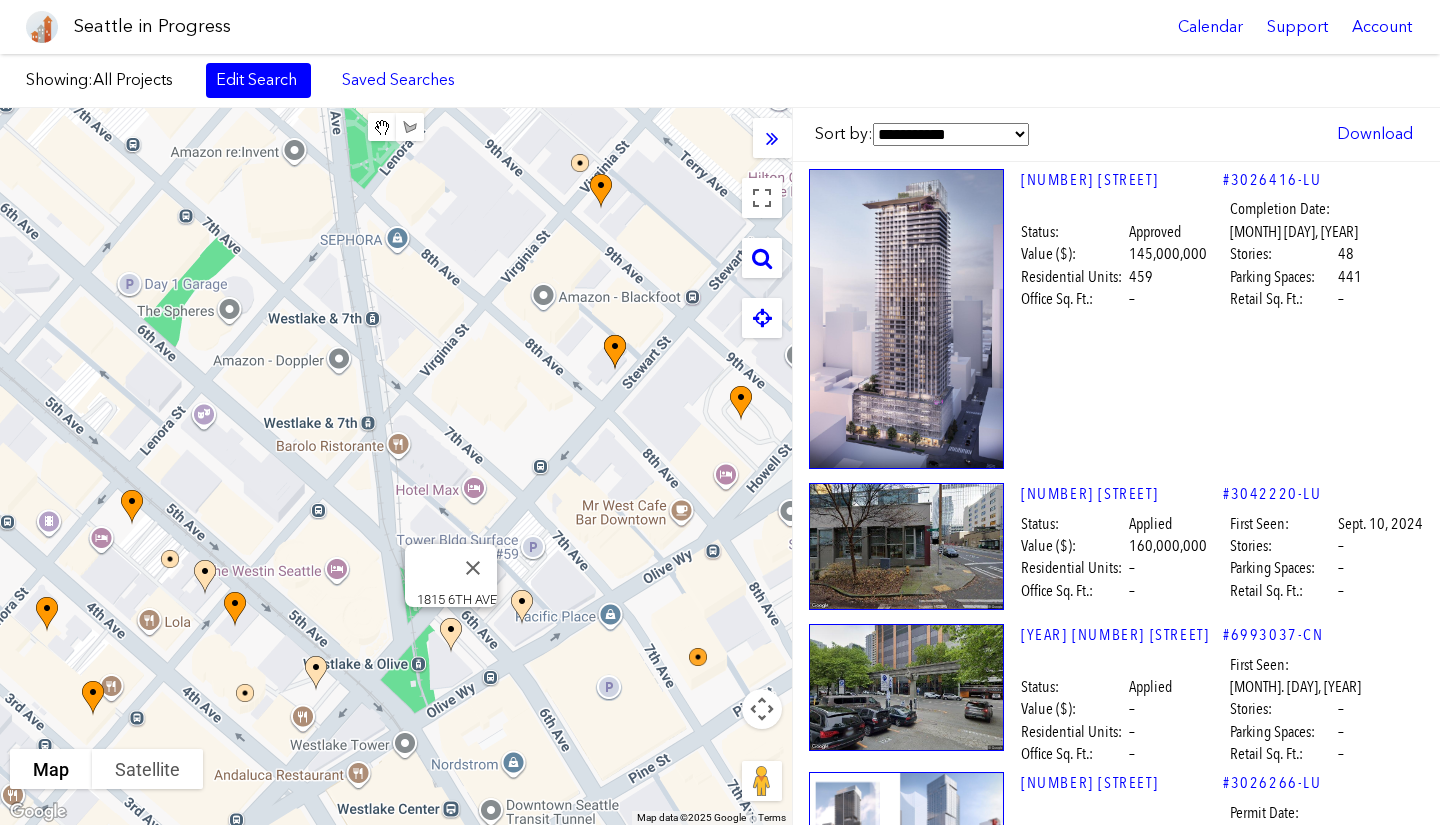 click at bounding box center (104, 716) 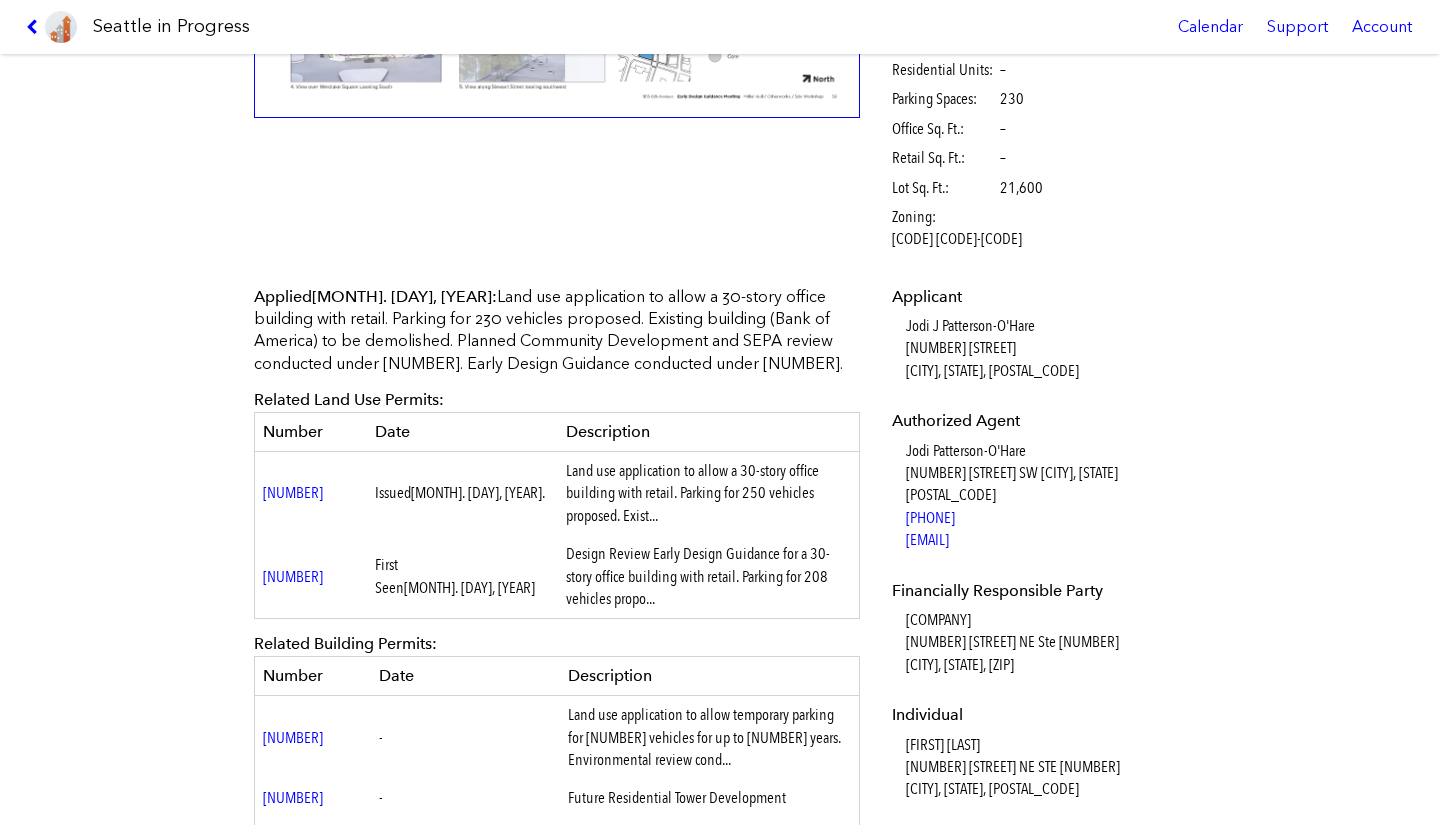 scroll, scrollTop: 430, scrollLeft: 0, axis: vertical 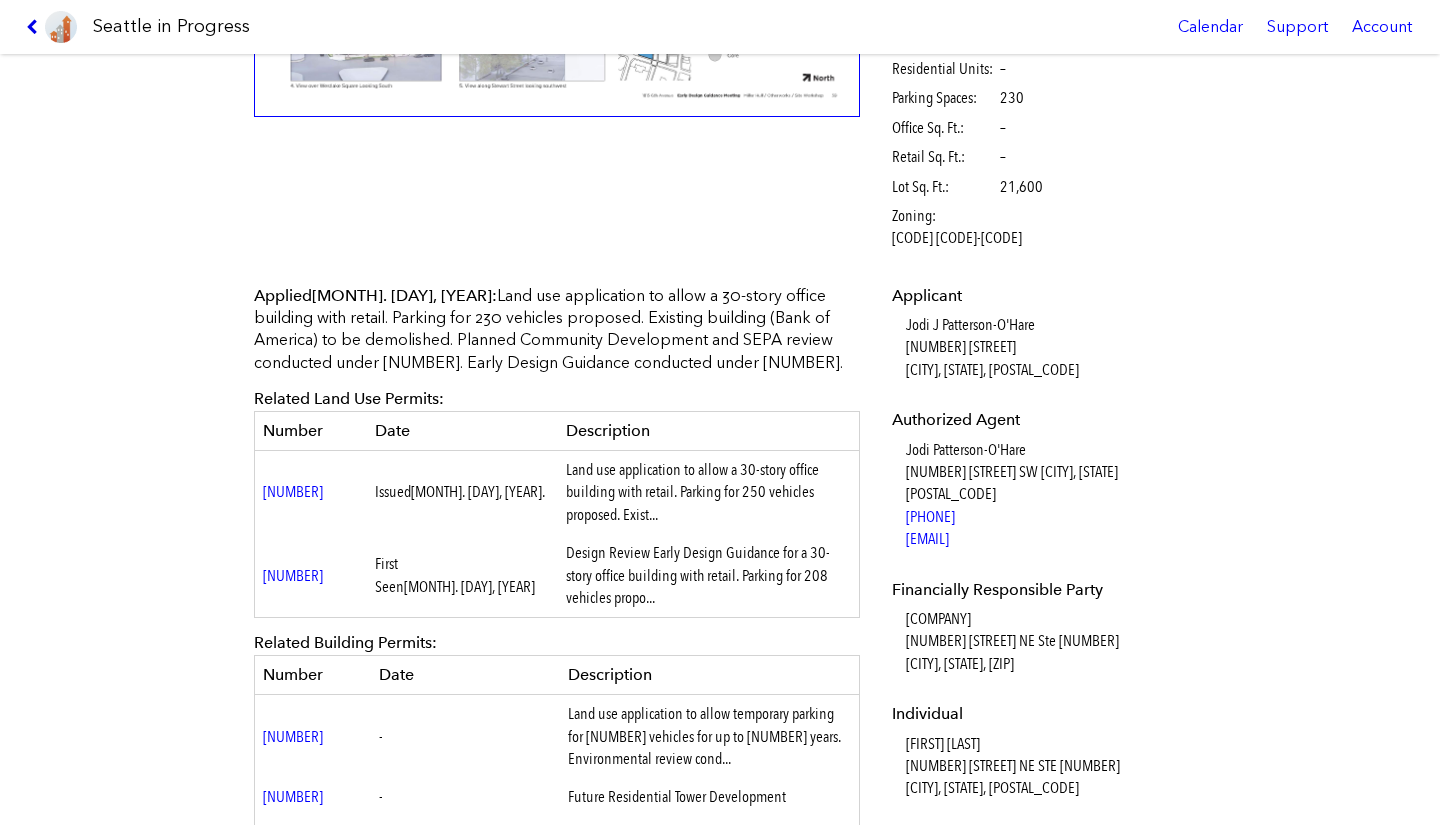 click at bounding box center [35, 27] 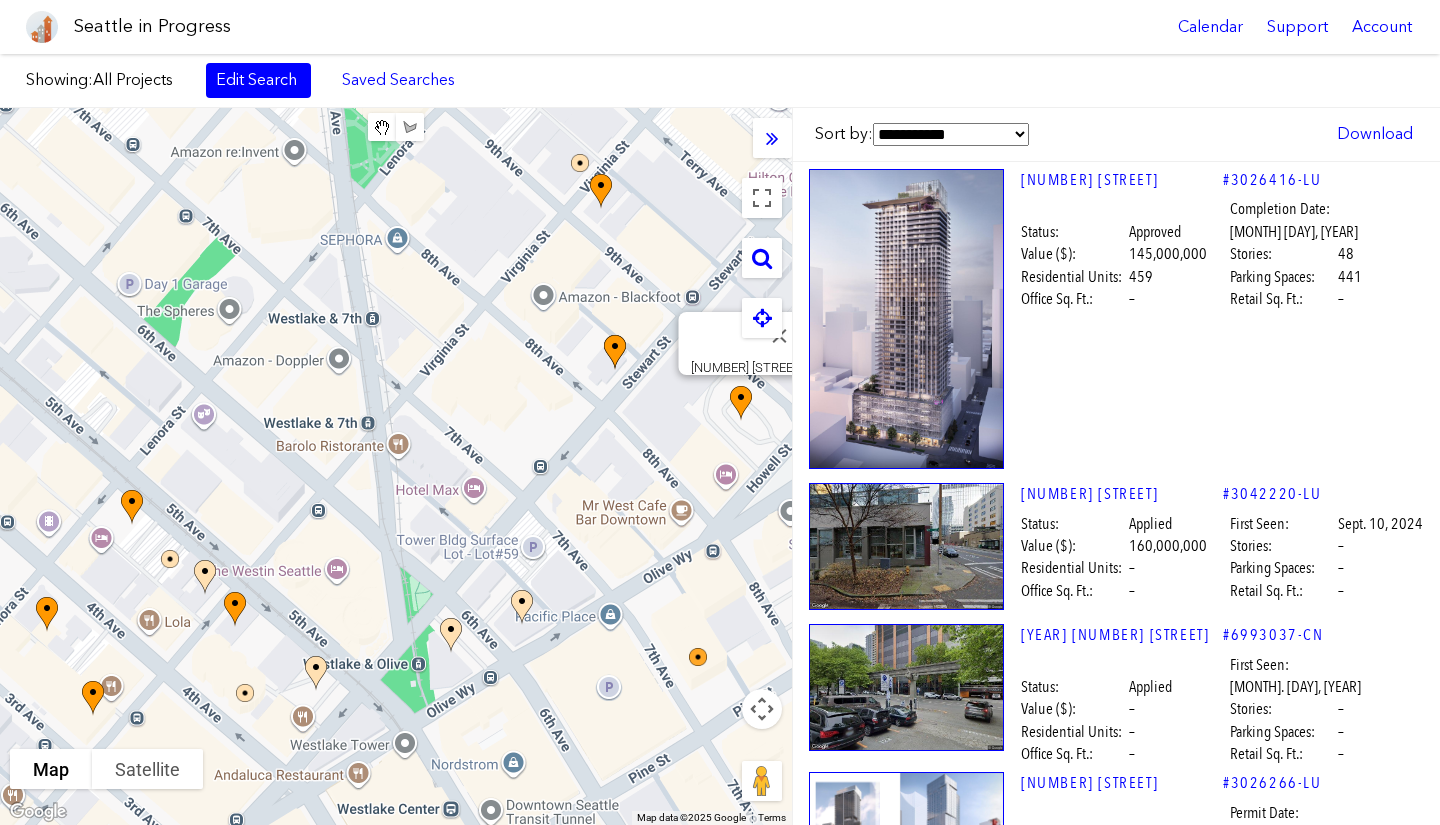 click at bounding box center (104, 716) 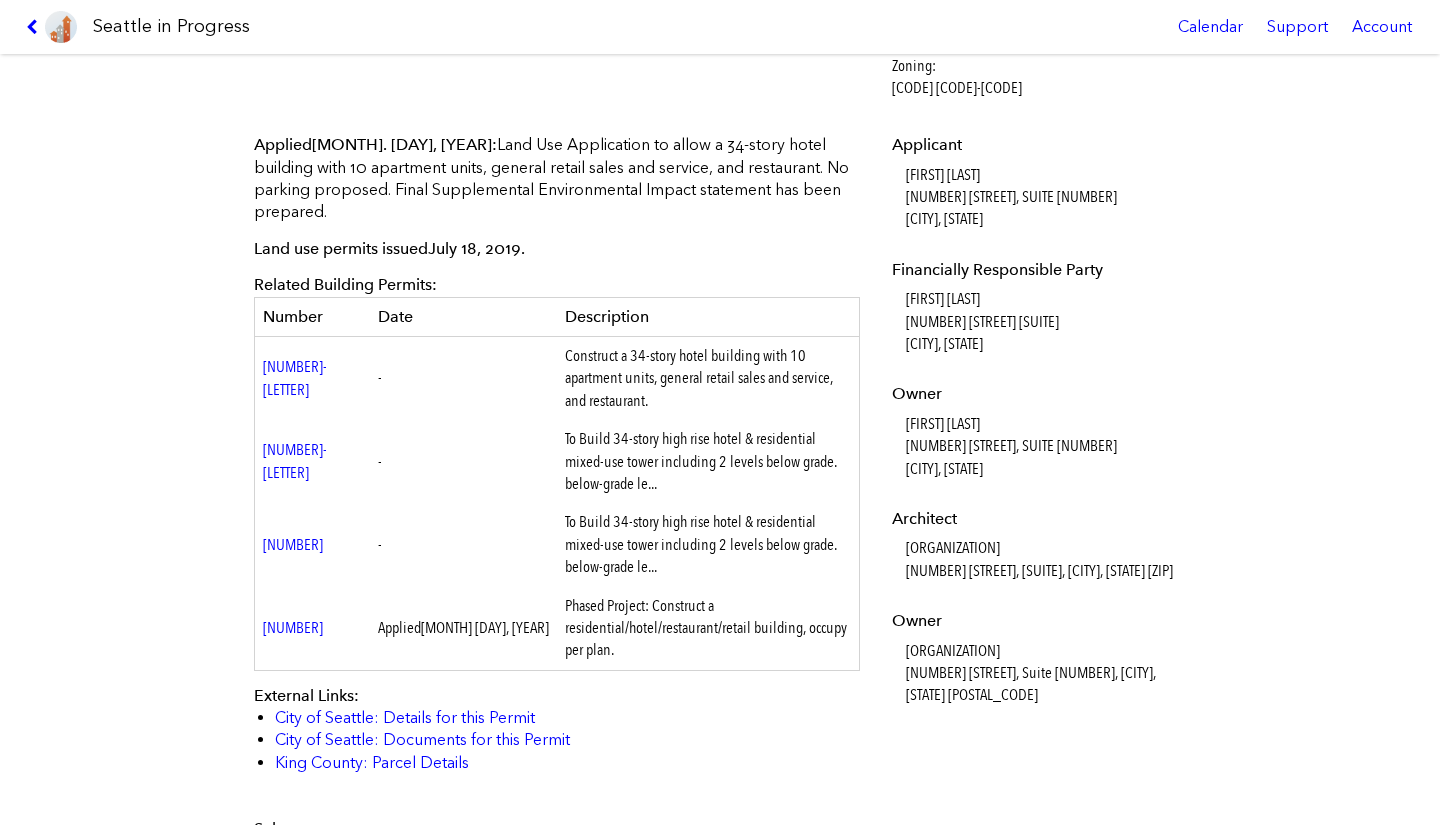 scroll, scrollTop: 580, scrollLeft: 0, axis: vertical 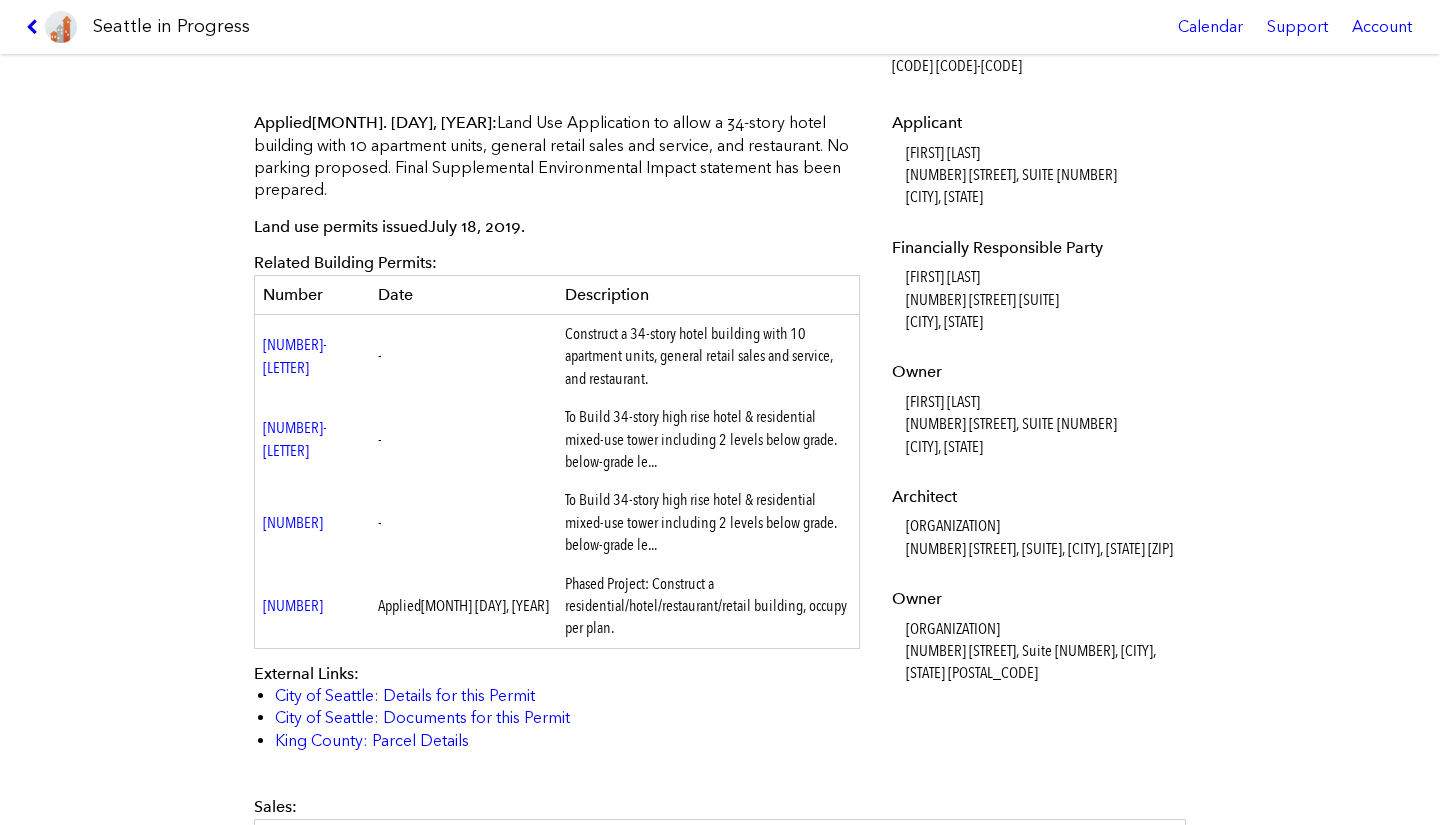 click at bounding box center (35, 27) 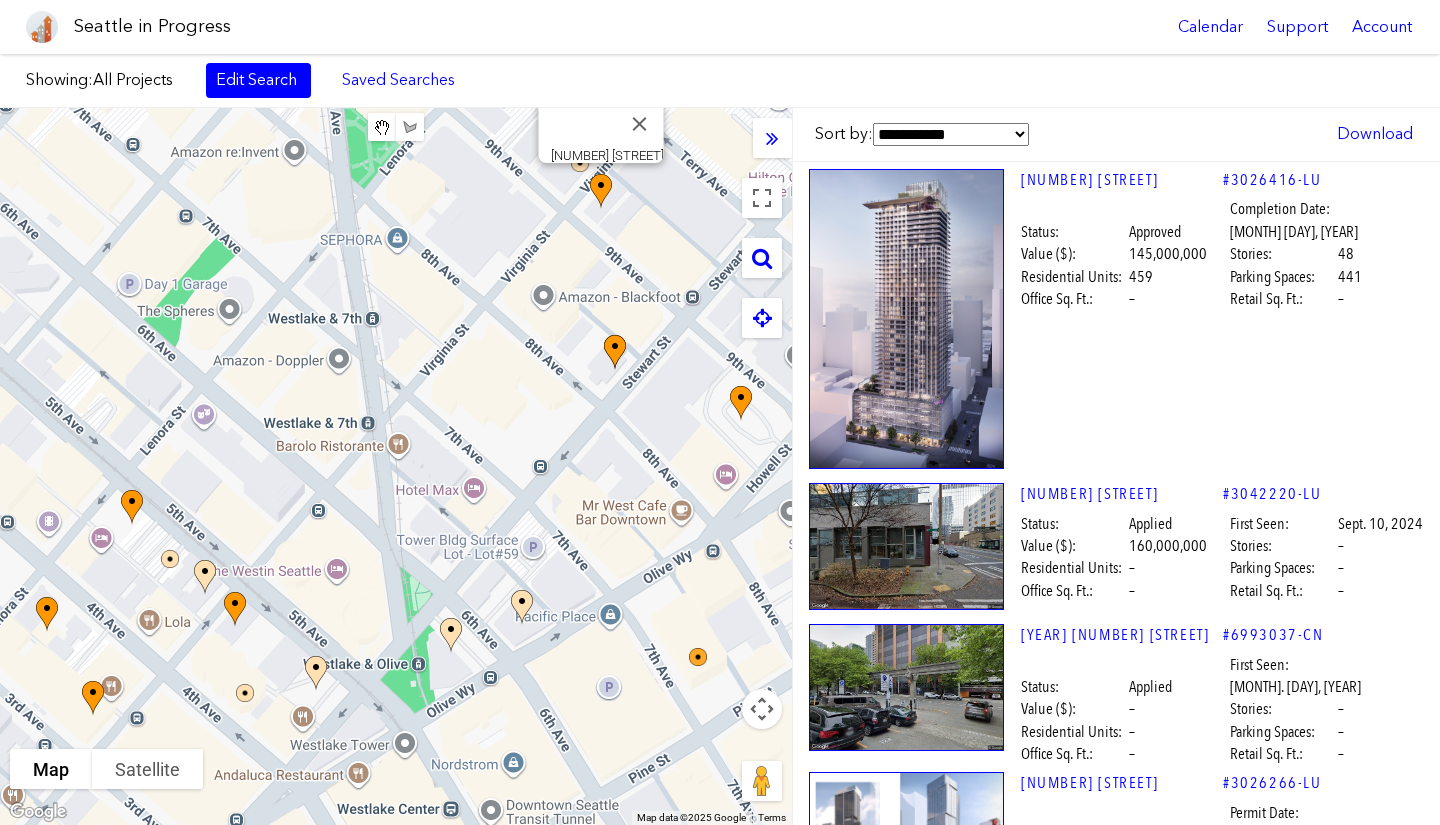 click at bounding box center (104, 716) 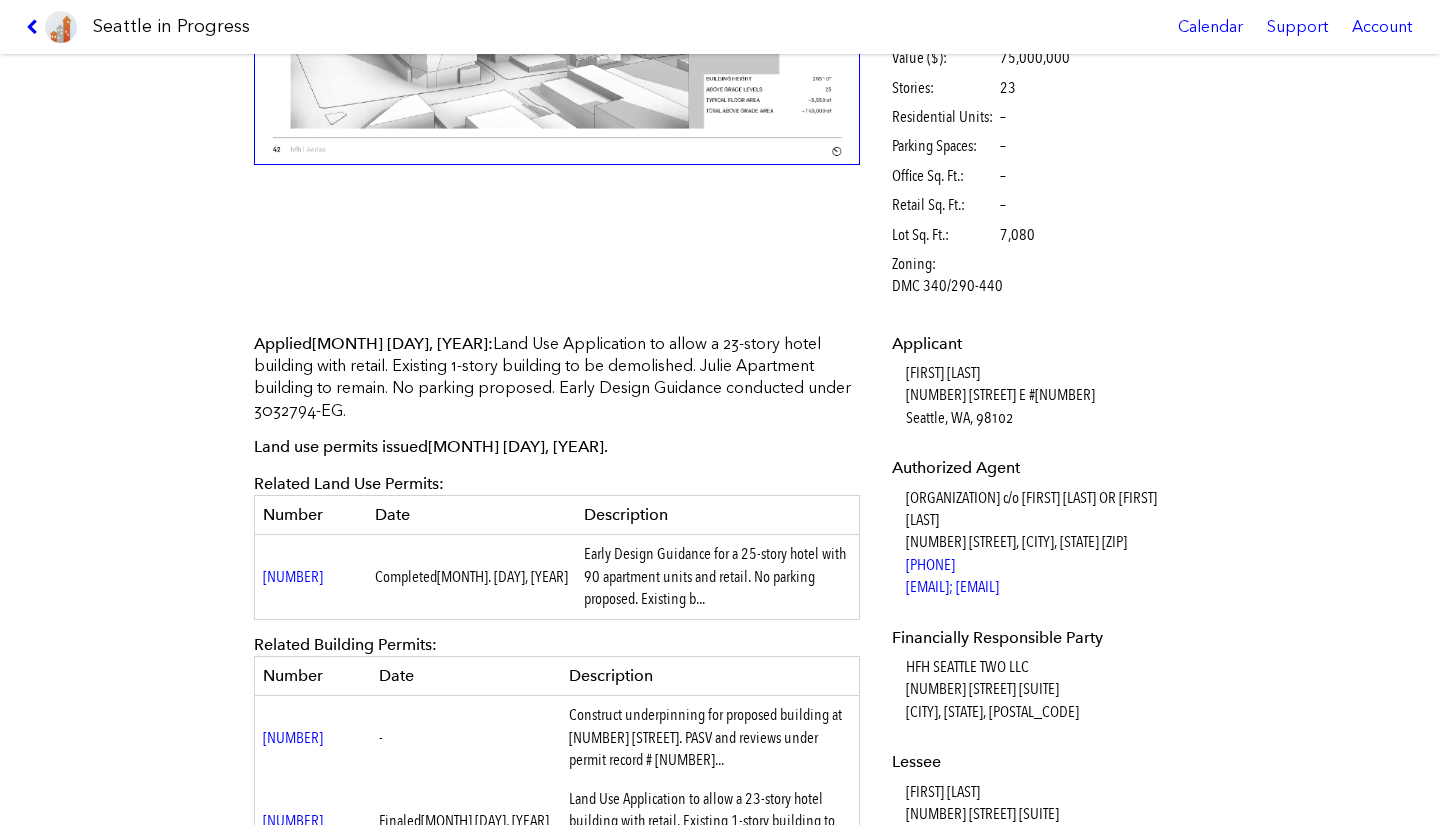 scroll, scrollTop: 386, scrollLeft: 0, axis: vertical 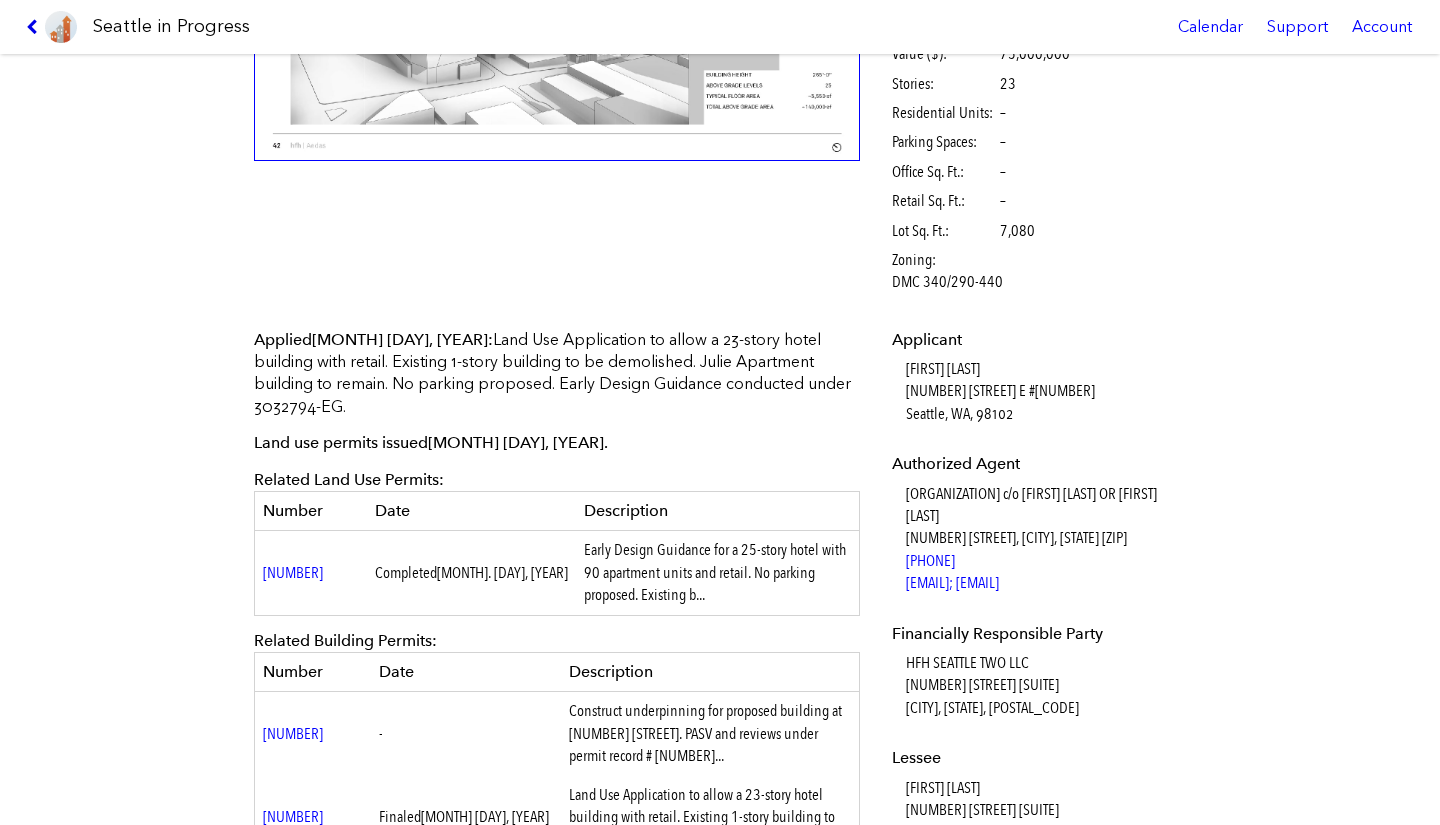 click at bounding box center [35, 27] 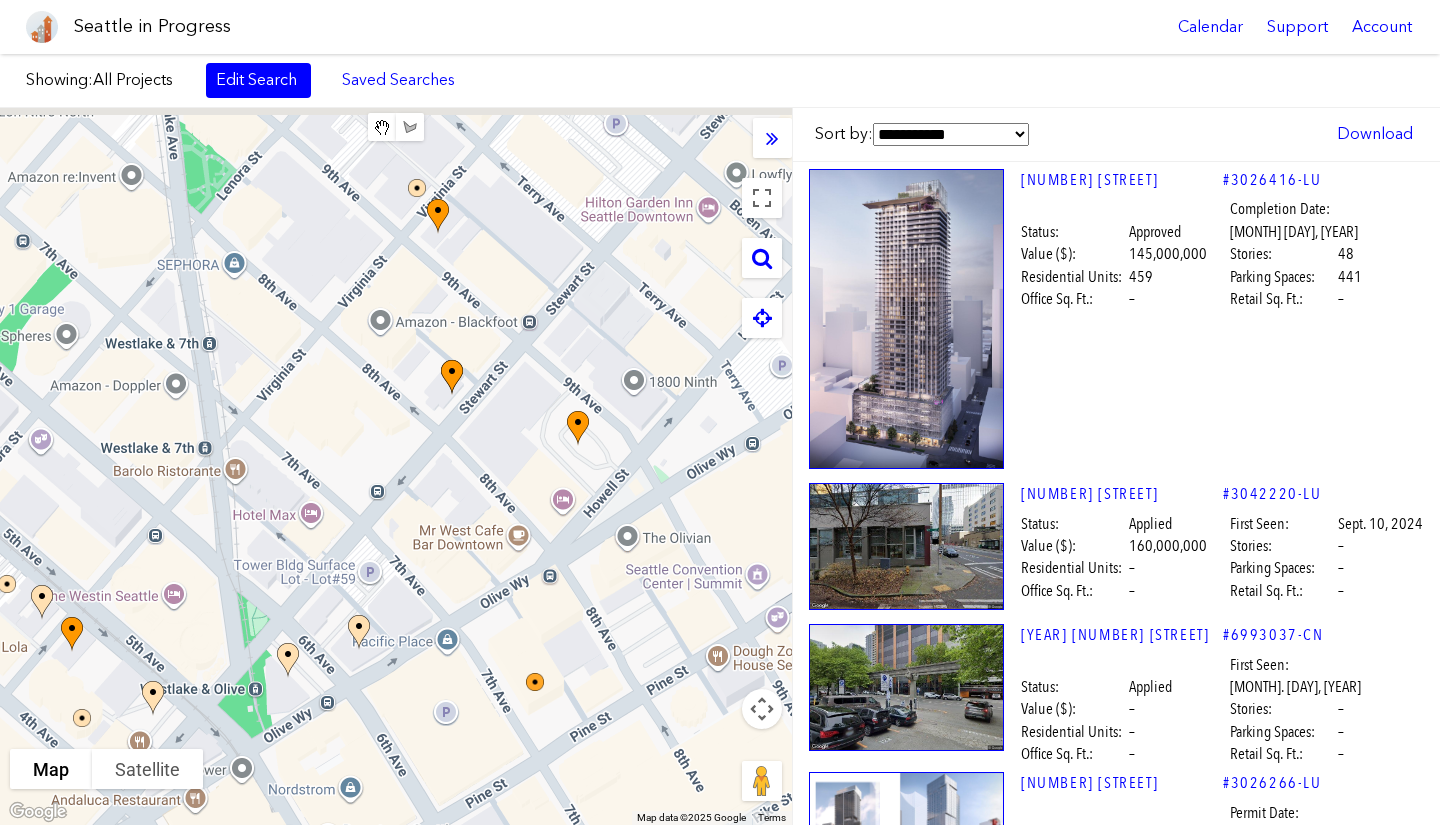 drag, startPoint x: 689, startPoint y: 477, endPoint x: 515, endPoint y: 515, distance: 178.10109 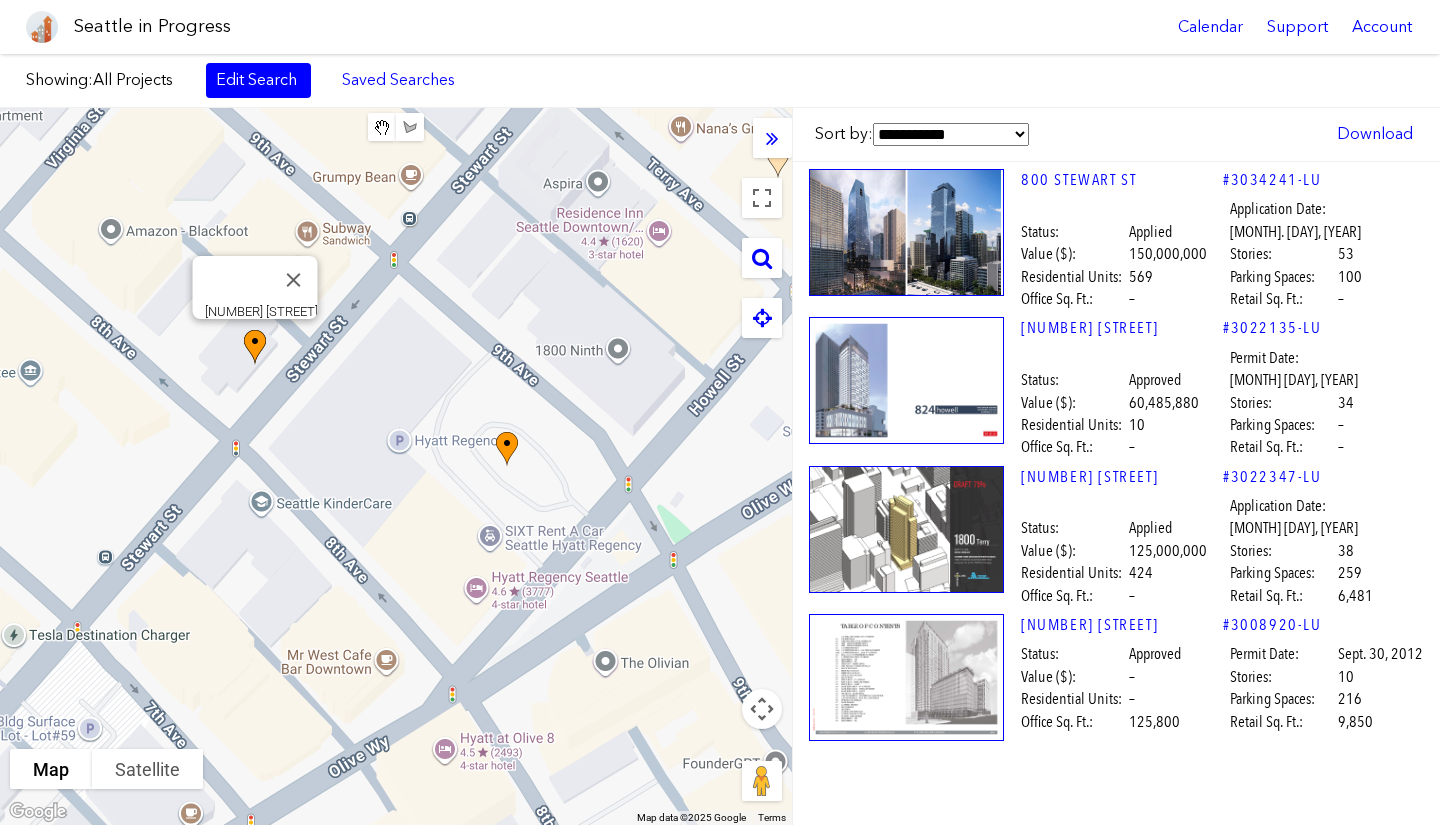 click at bounding box center [266, 365] 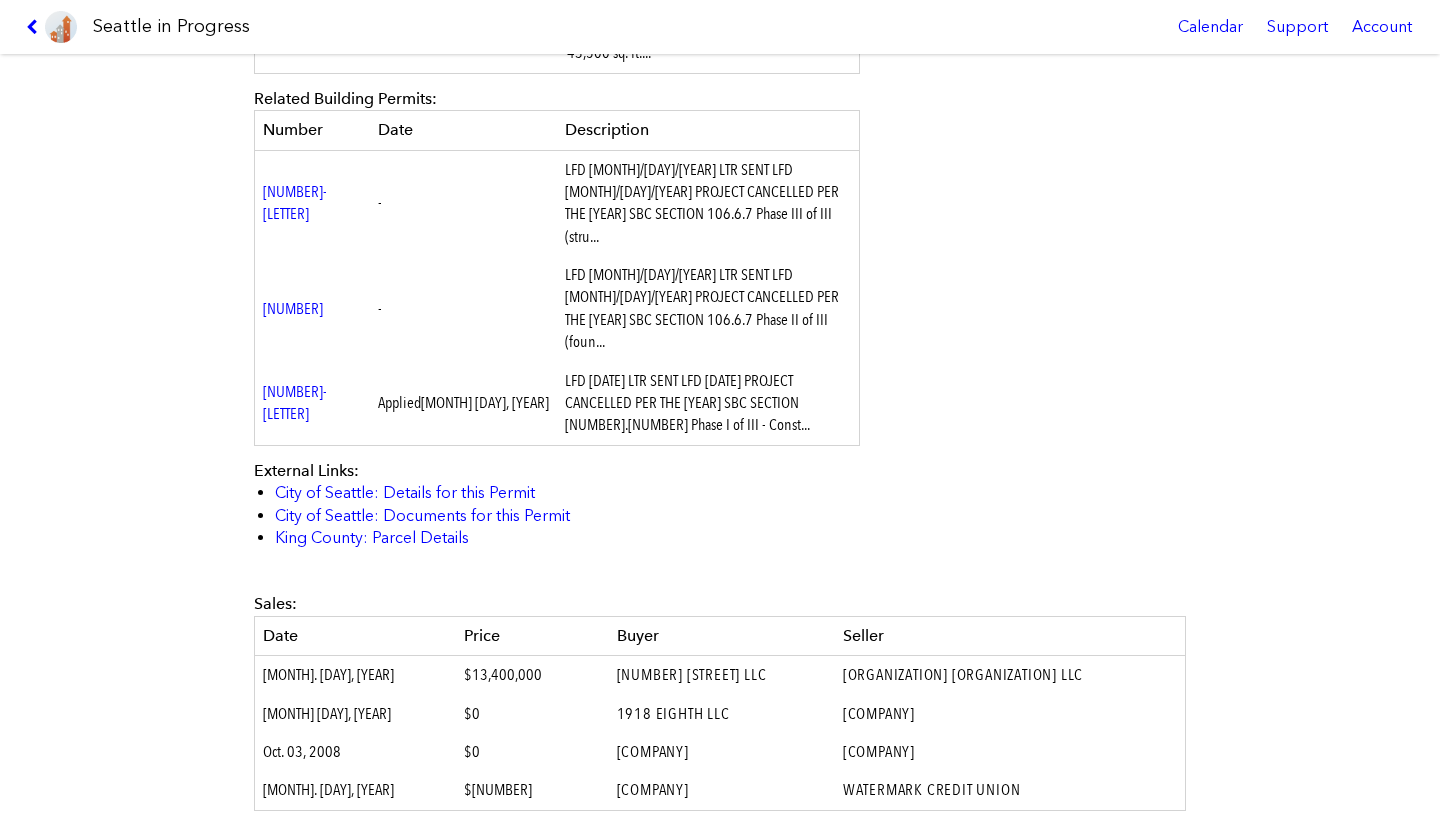 scroll, scrollTop: 996, scrollLeft: 0, axis: vertical 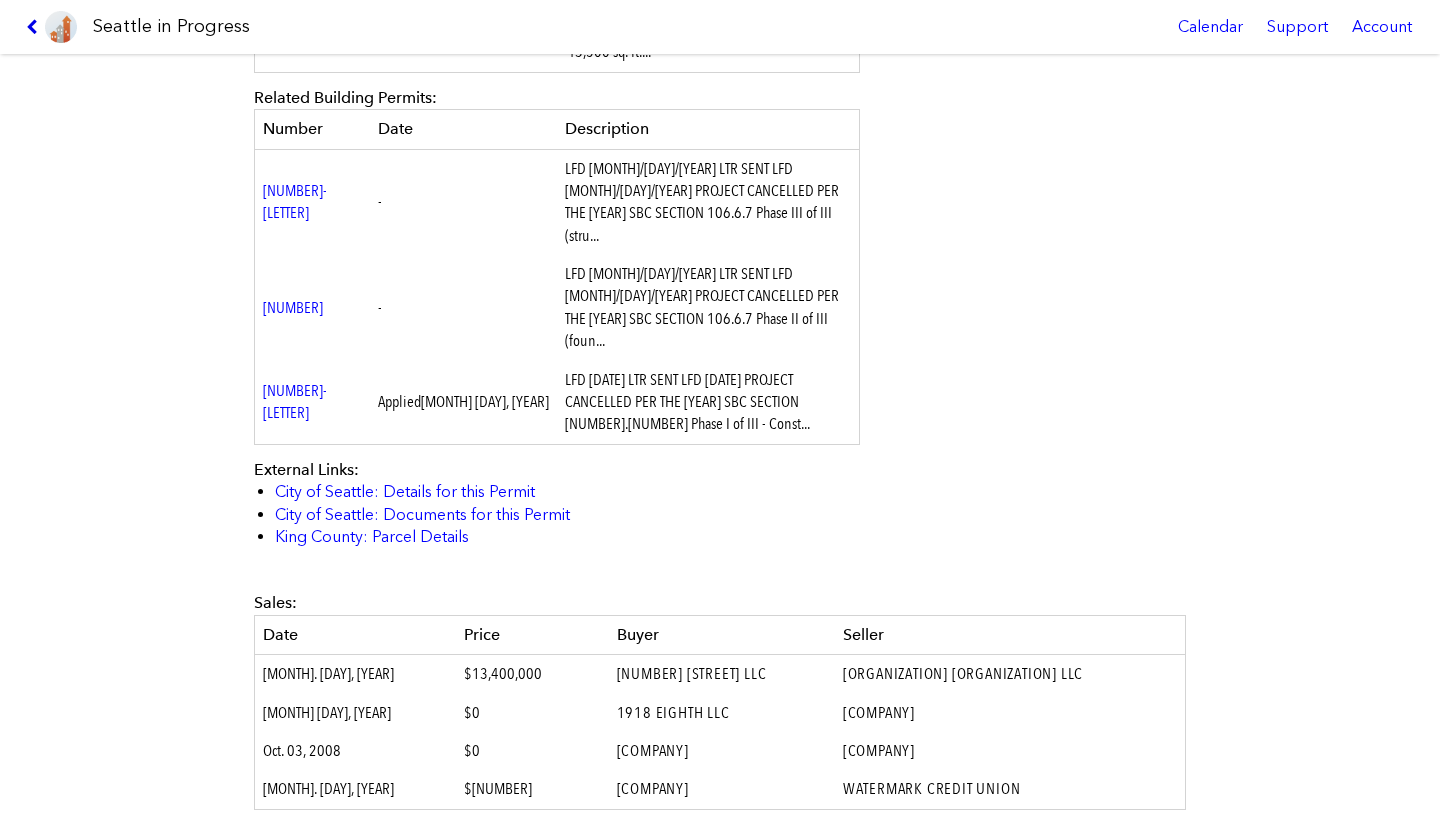 click at bounding box center [35, 27] 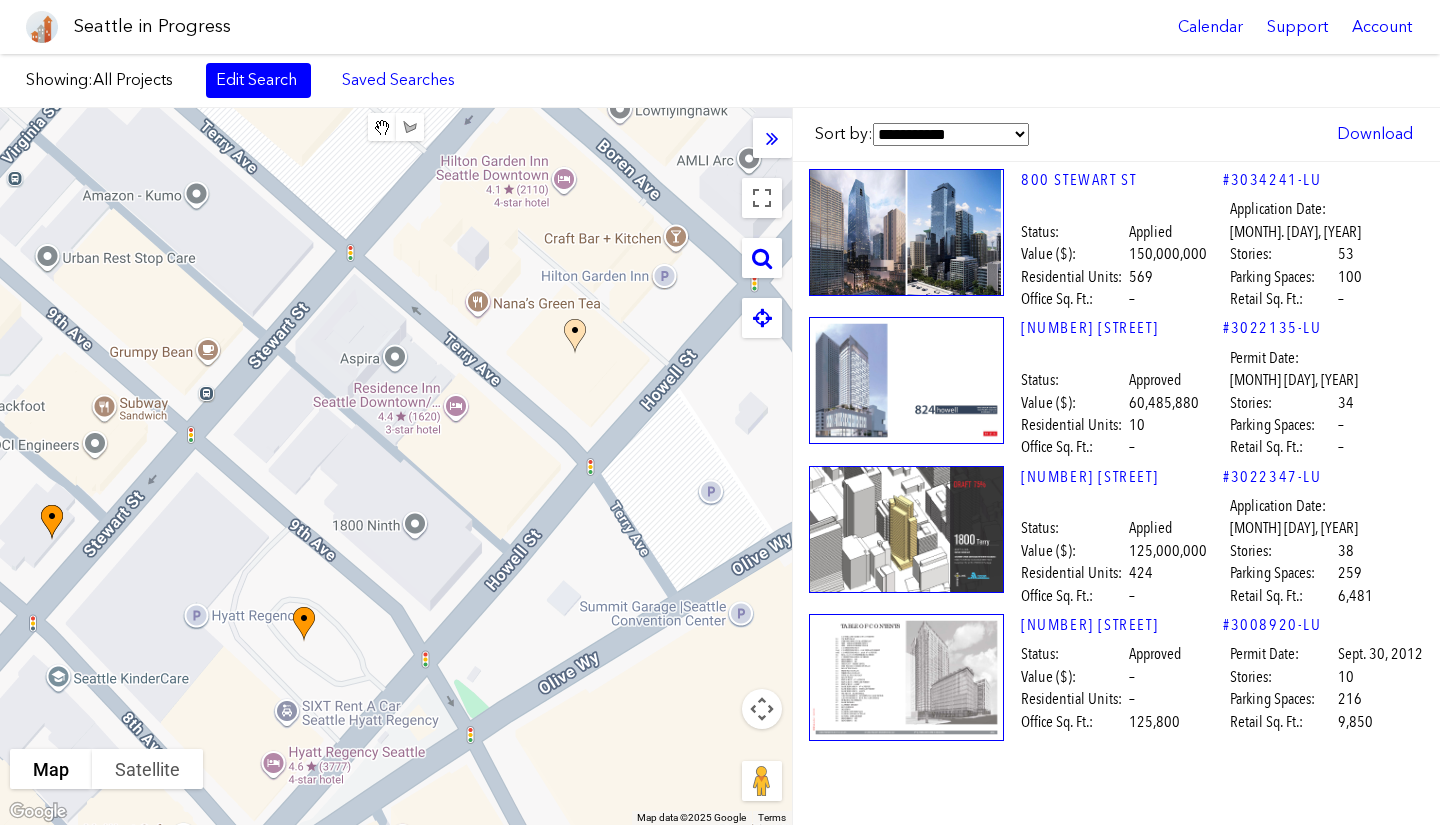 drag, startPoint x: 600, startPoint y: 430, endPoint x: 394, endPoint y: 615, distance: 276.87723 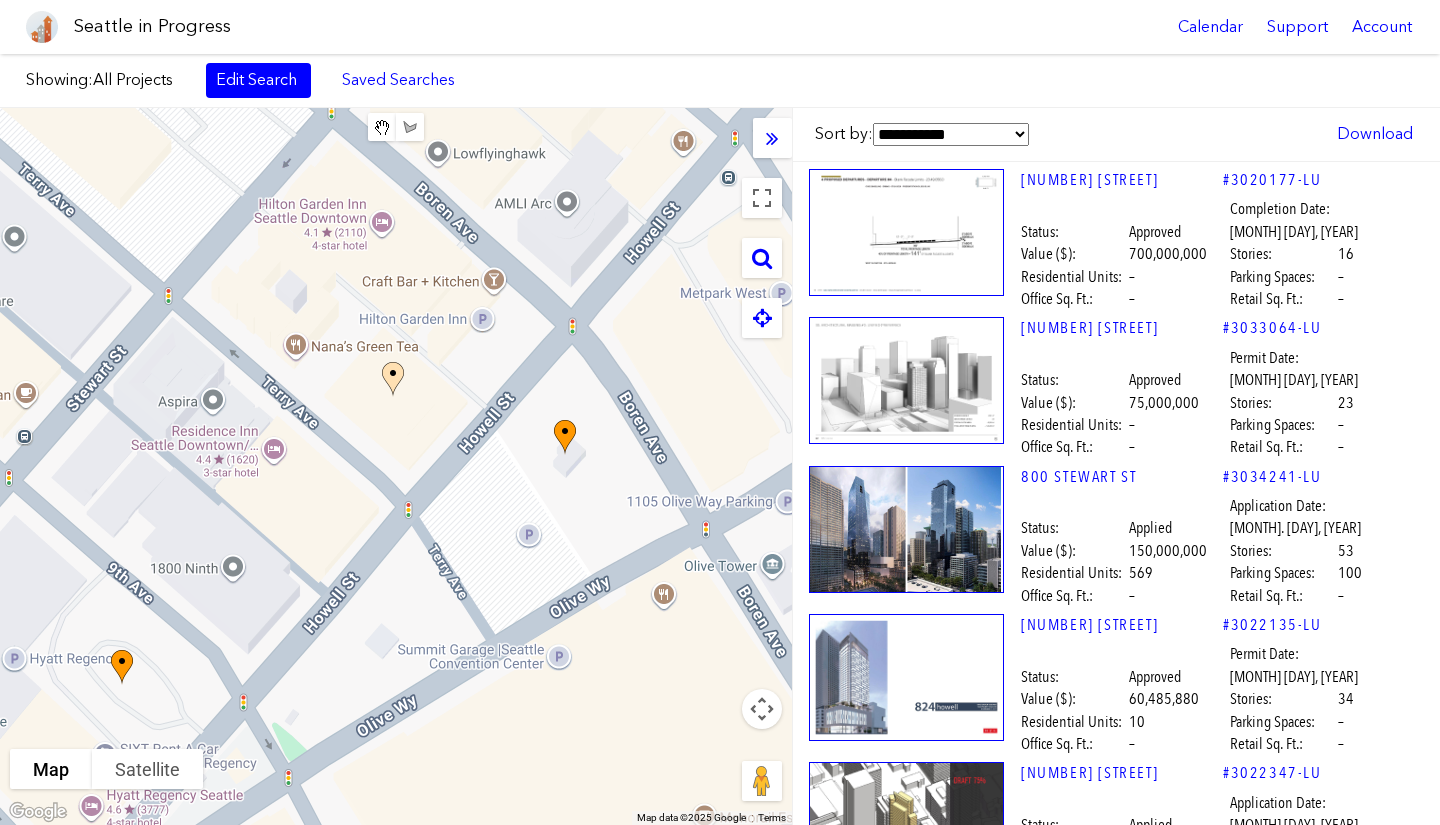 drag, startPoint x: 633, startPoint y: 434, endPoint x: 446, endPoint y: 466, distance: 189.71822 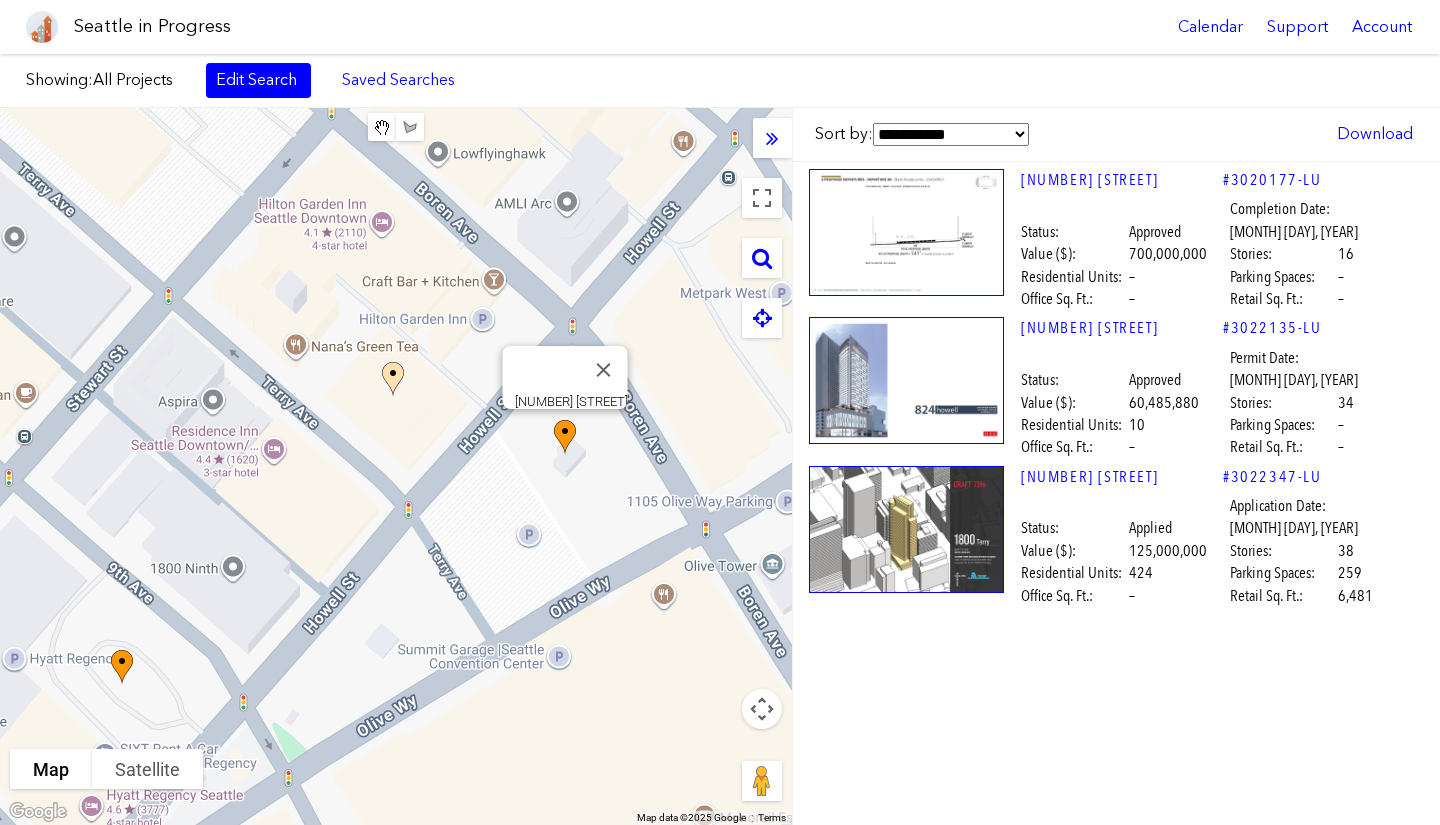 click at bounding box center [576, 455] 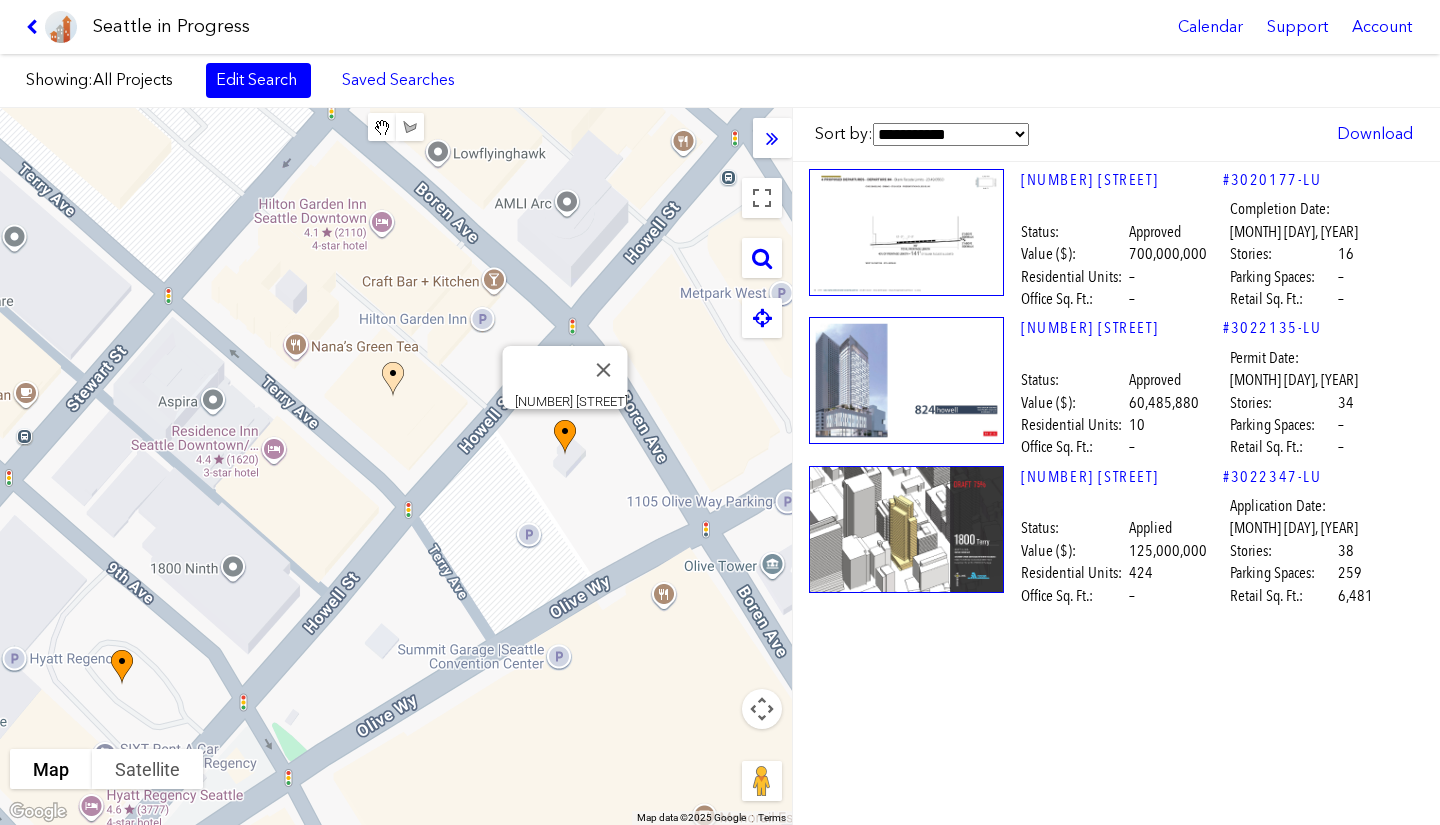 scroll, scrollTop: 0, scrollLeft: 0, axis: both 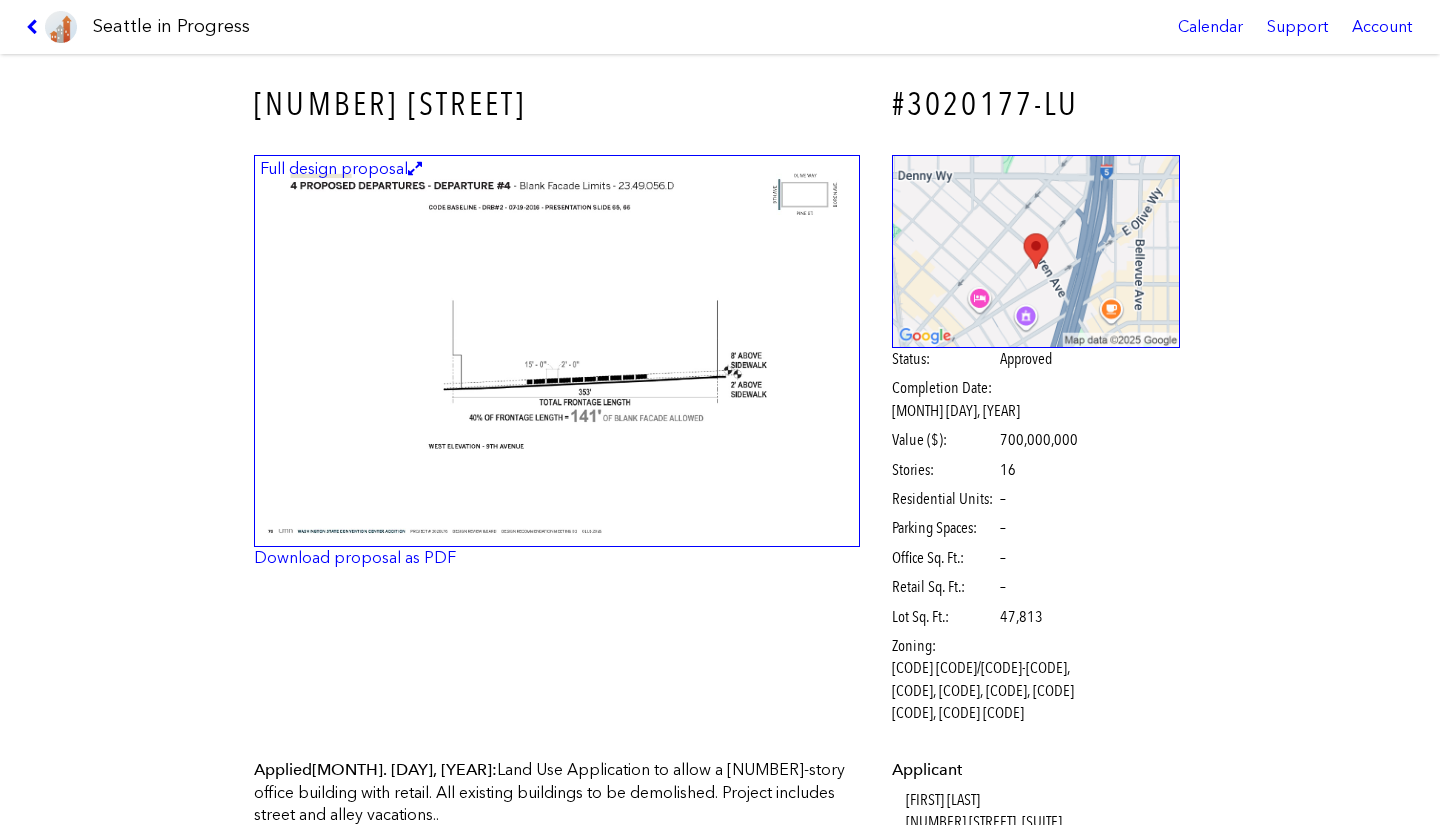 click at bounding box center (51, 27) 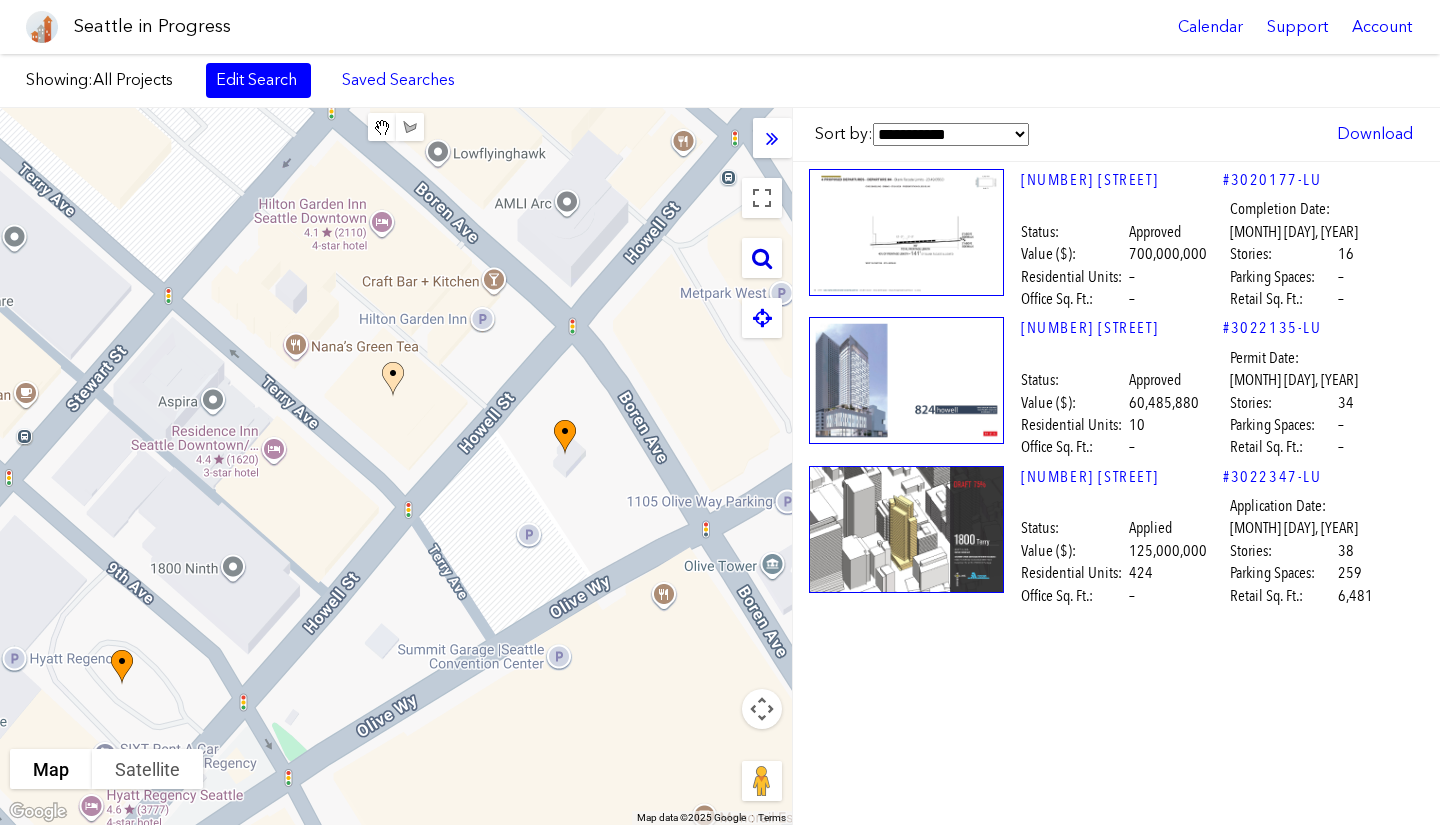 click at bounding box center [762, 258] 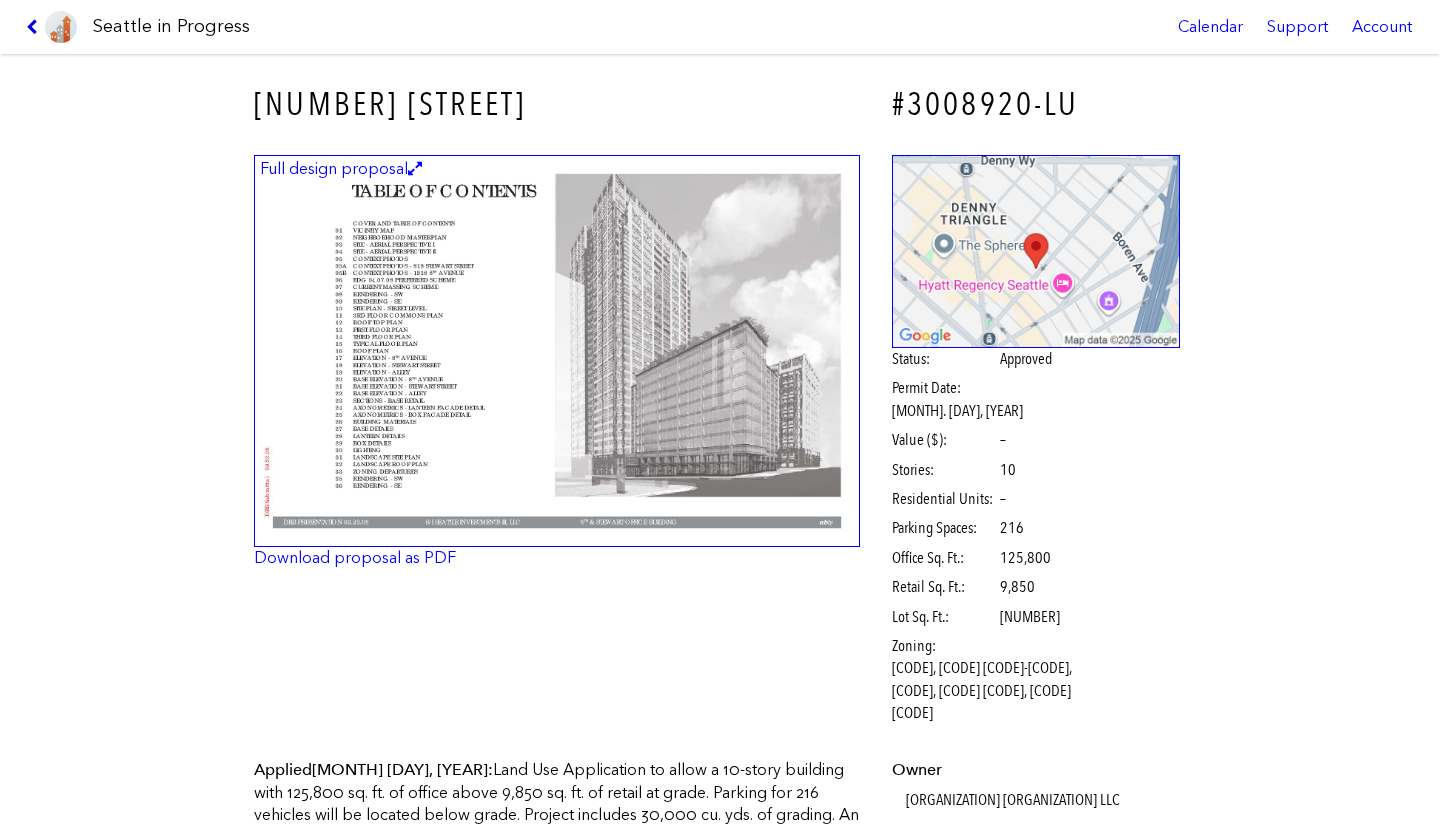 click at bounding box center (35, 27) 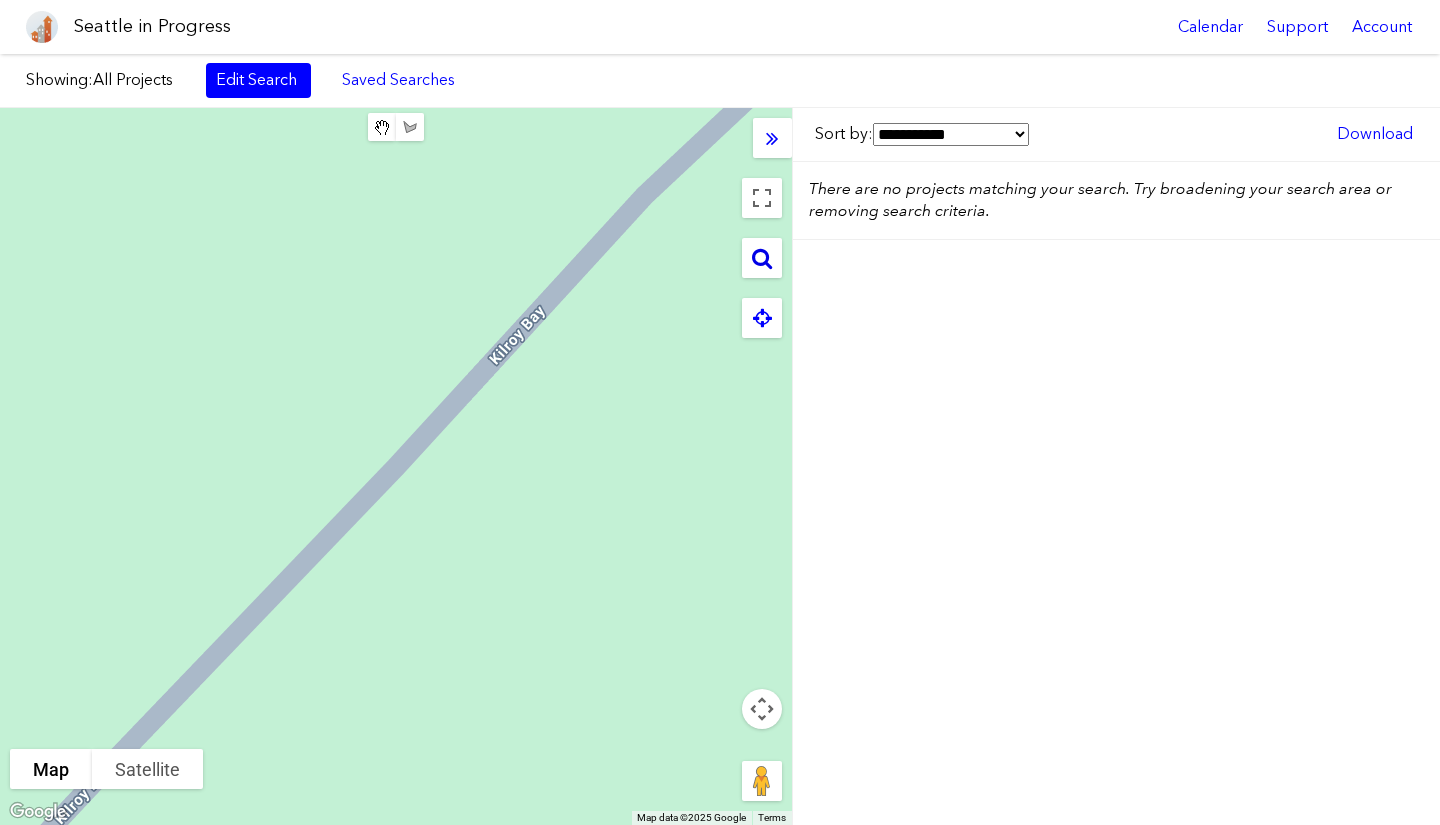 click at bounding box center [762, 258] 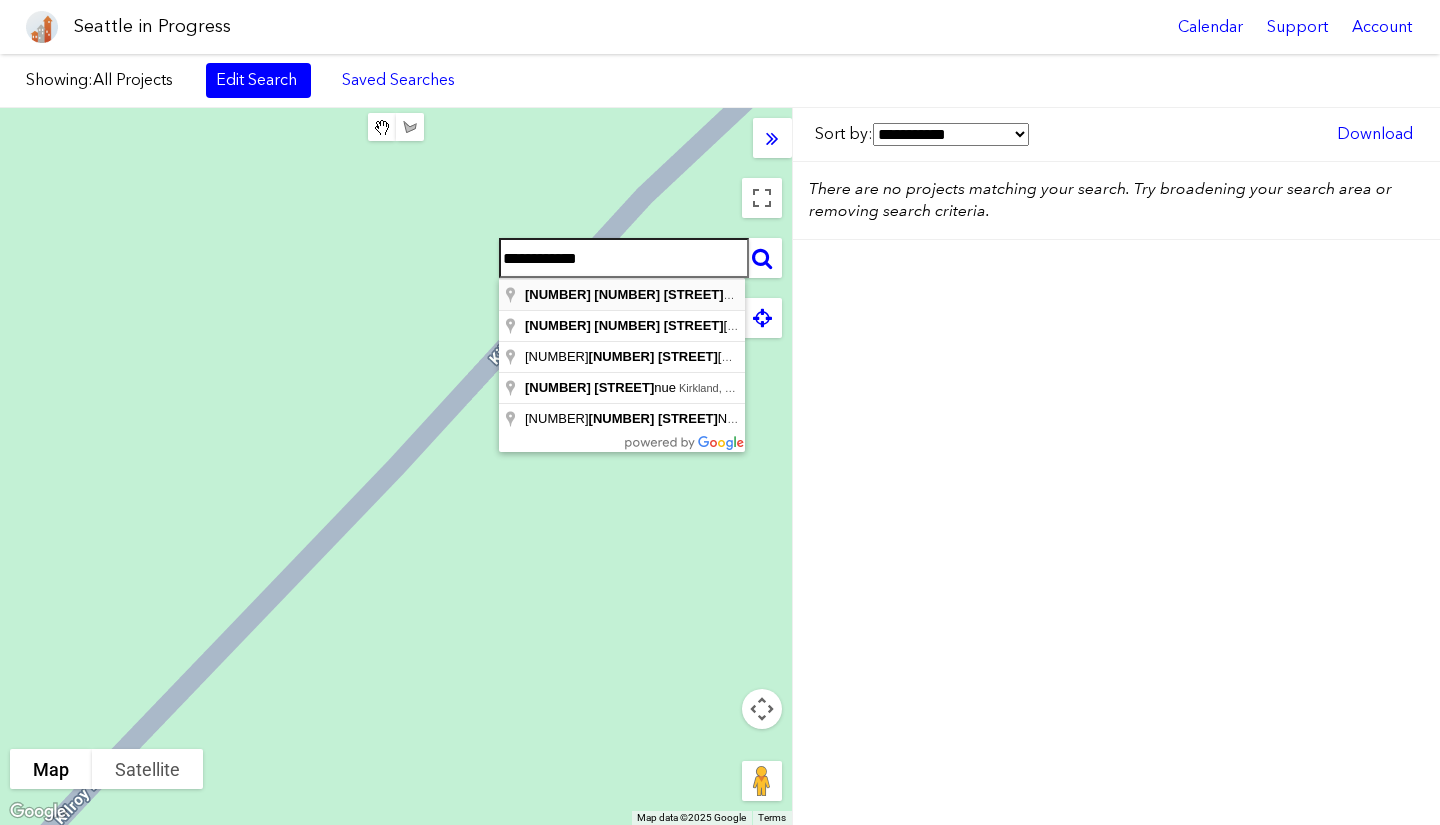 type on "**********" 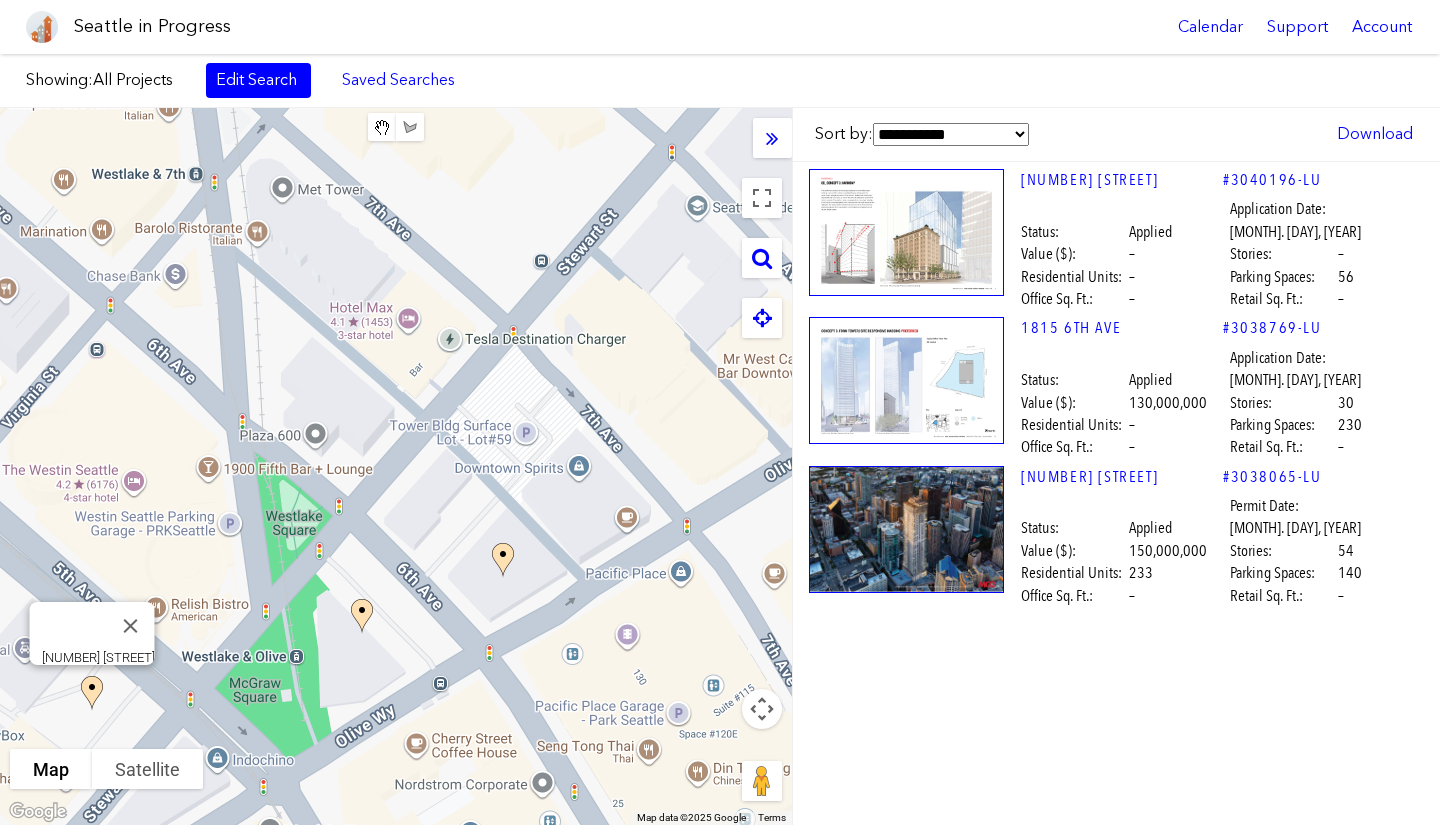 click at bounding box center (906, 529) 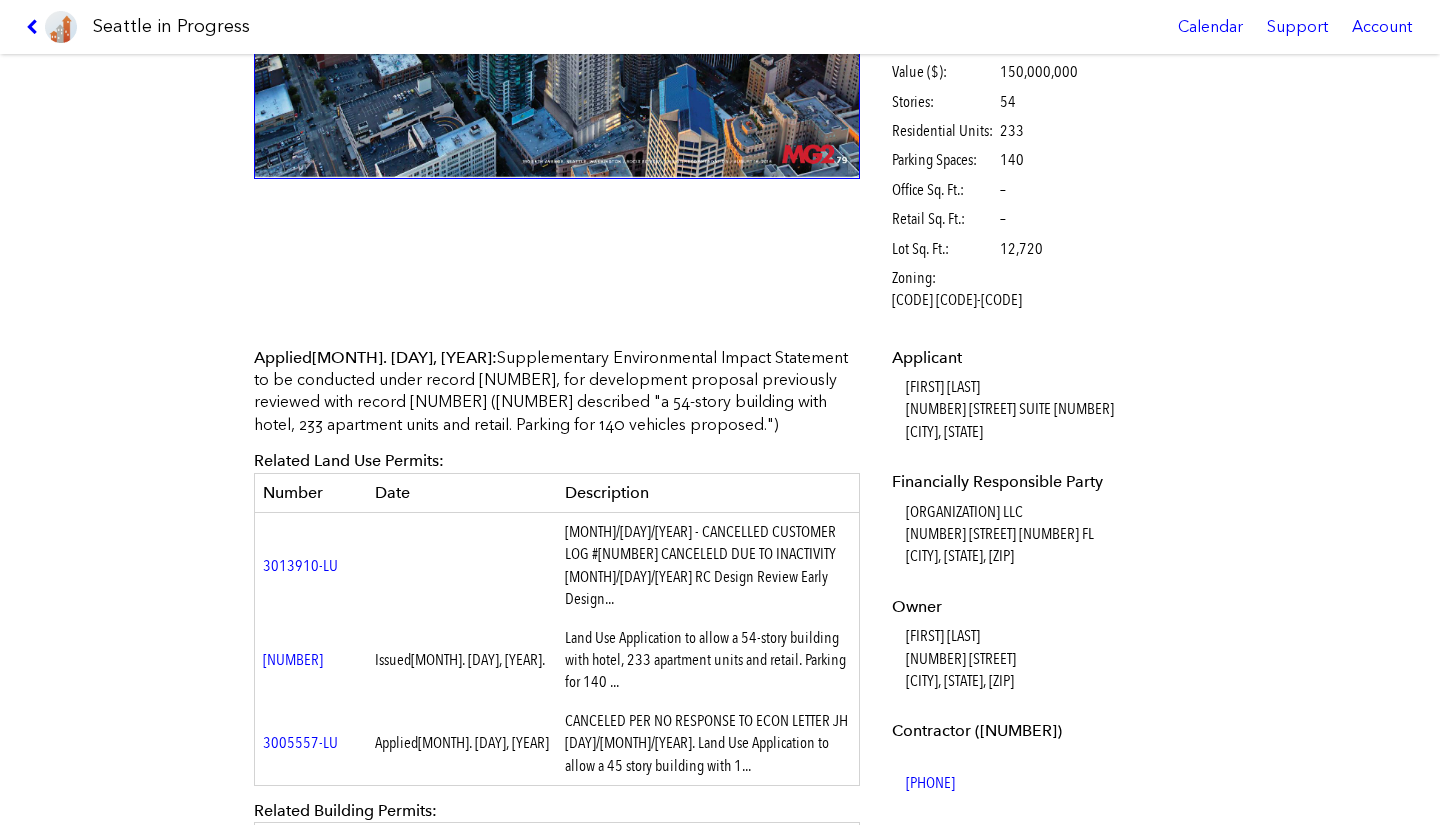 scroll, scrollTop: 369, scrollLeft: 0, axis: vertical 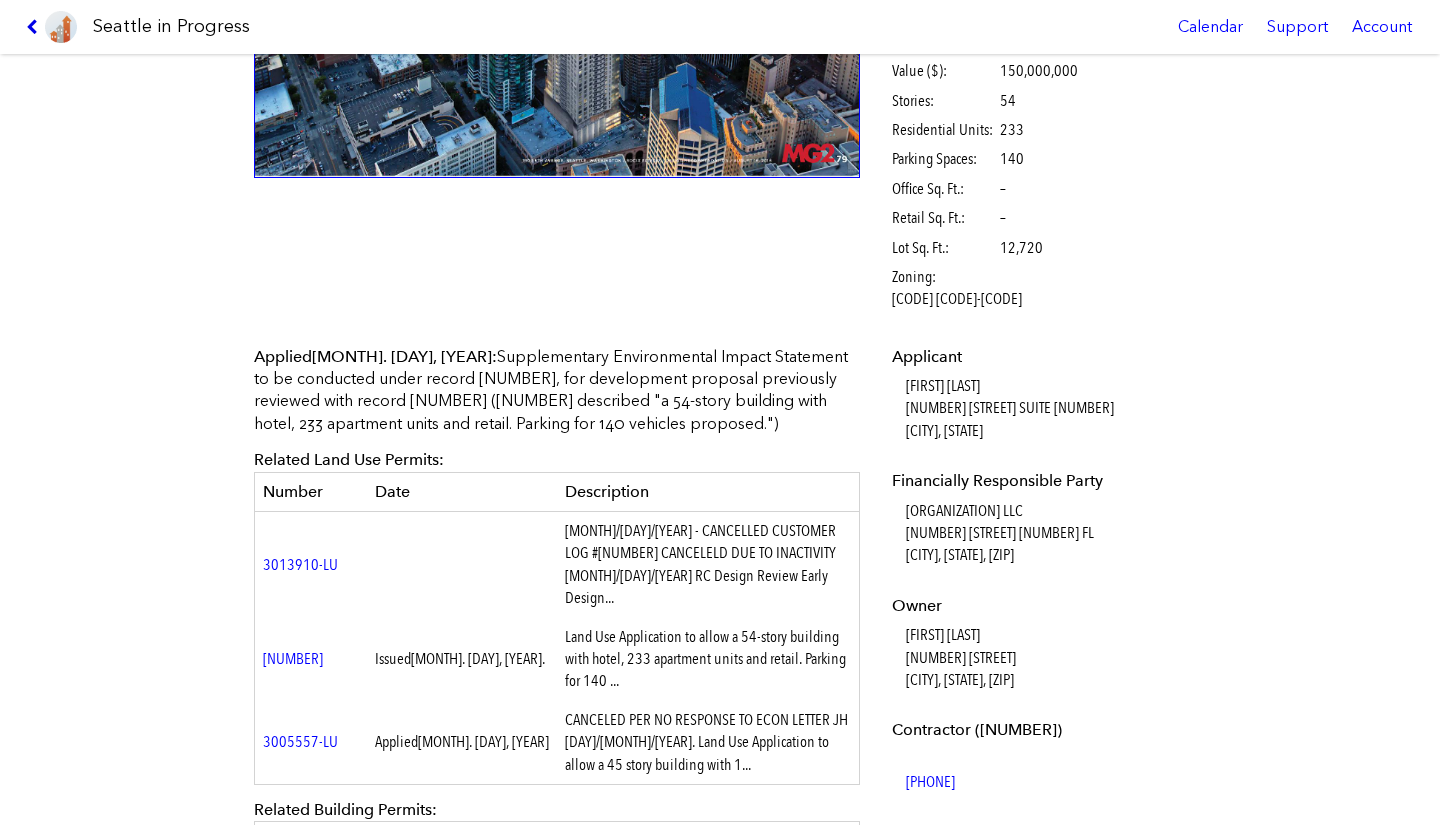 click at bounding box center [35, 27] 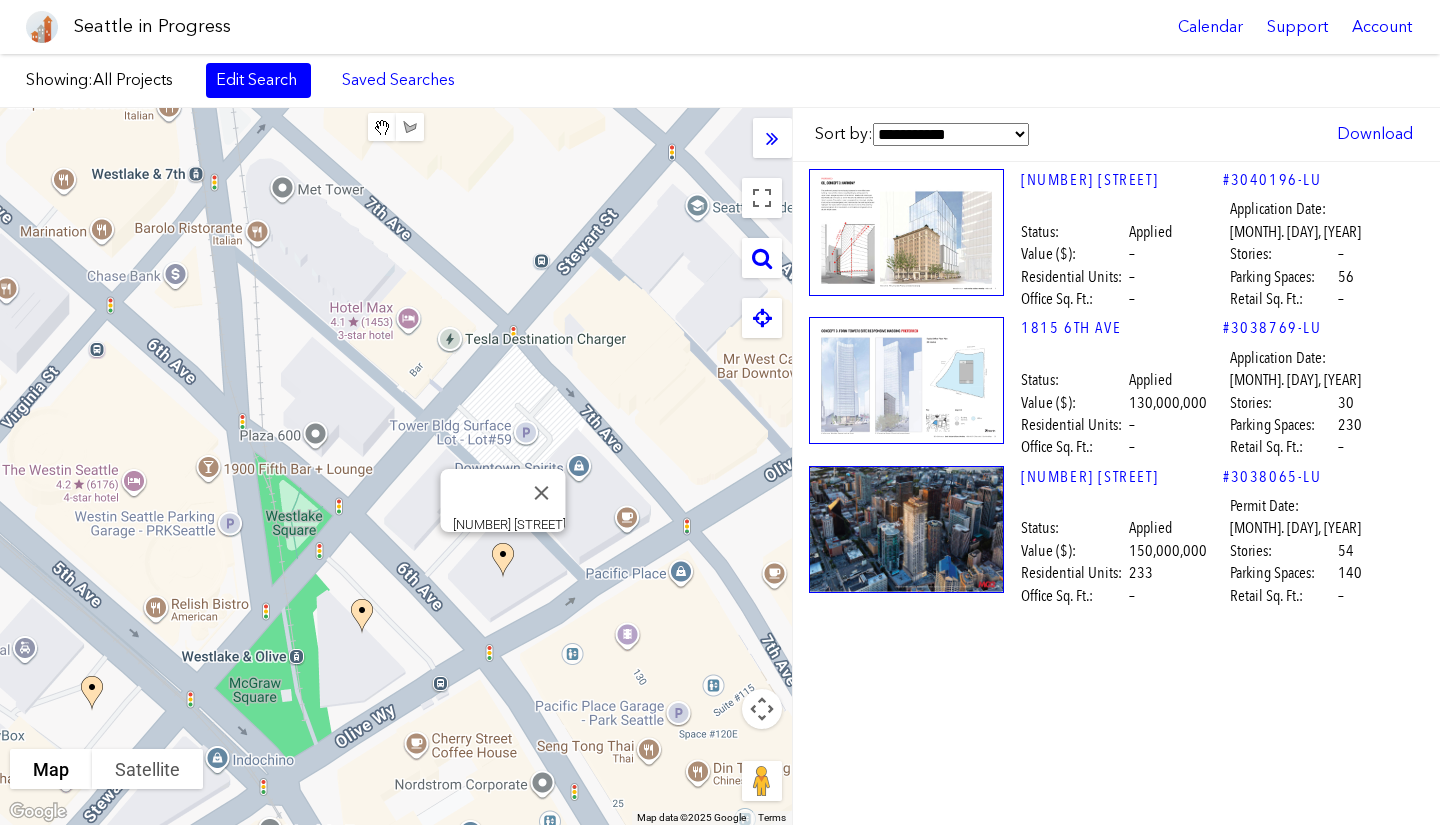 click at bounding box center [514, 578] 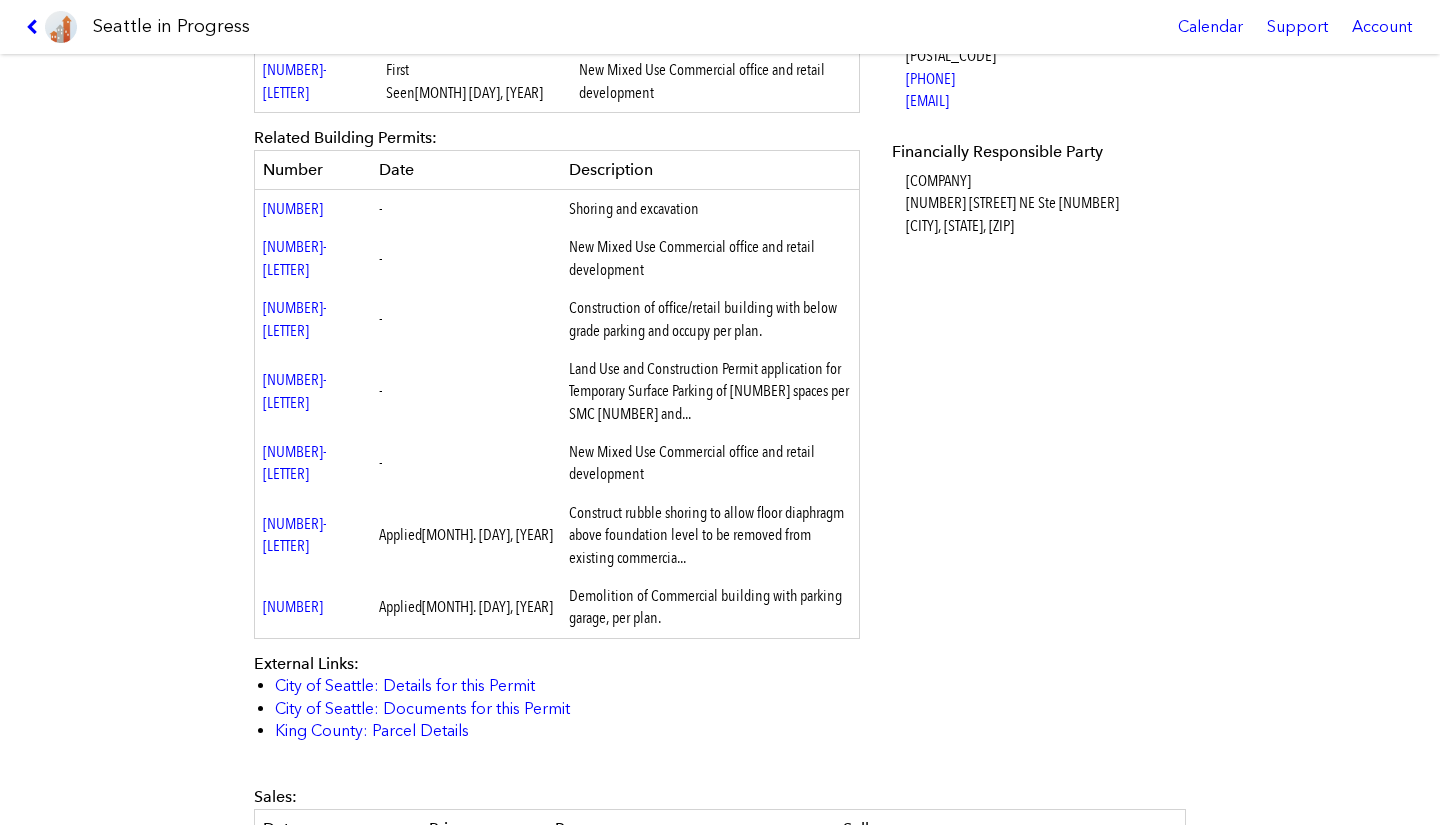 scroll, scrollTop: 873, scrollLeft: 0, axis: vertical 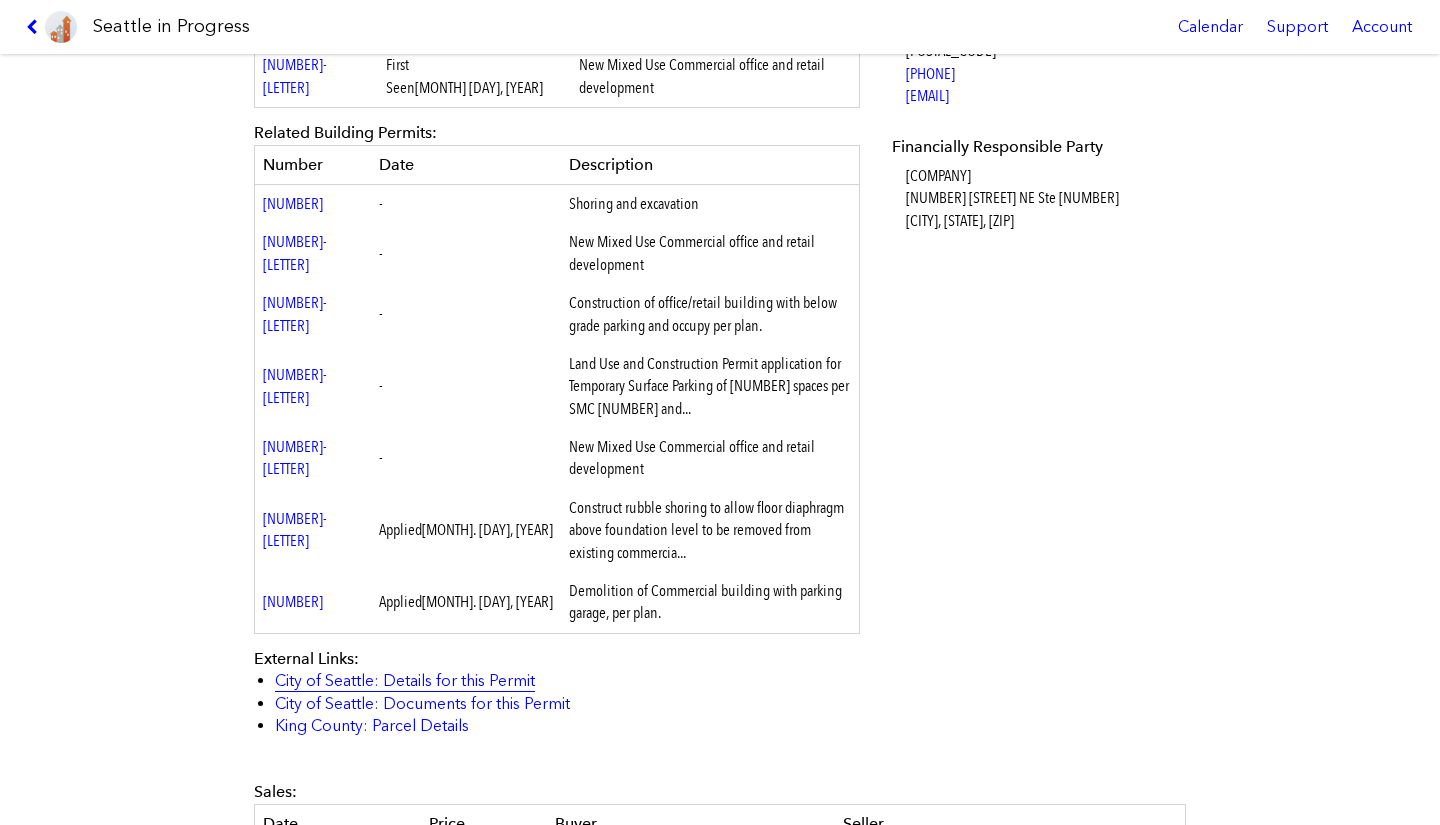 click on "City of Seattle: Details for this Permit" at bounding box center (405, 680) 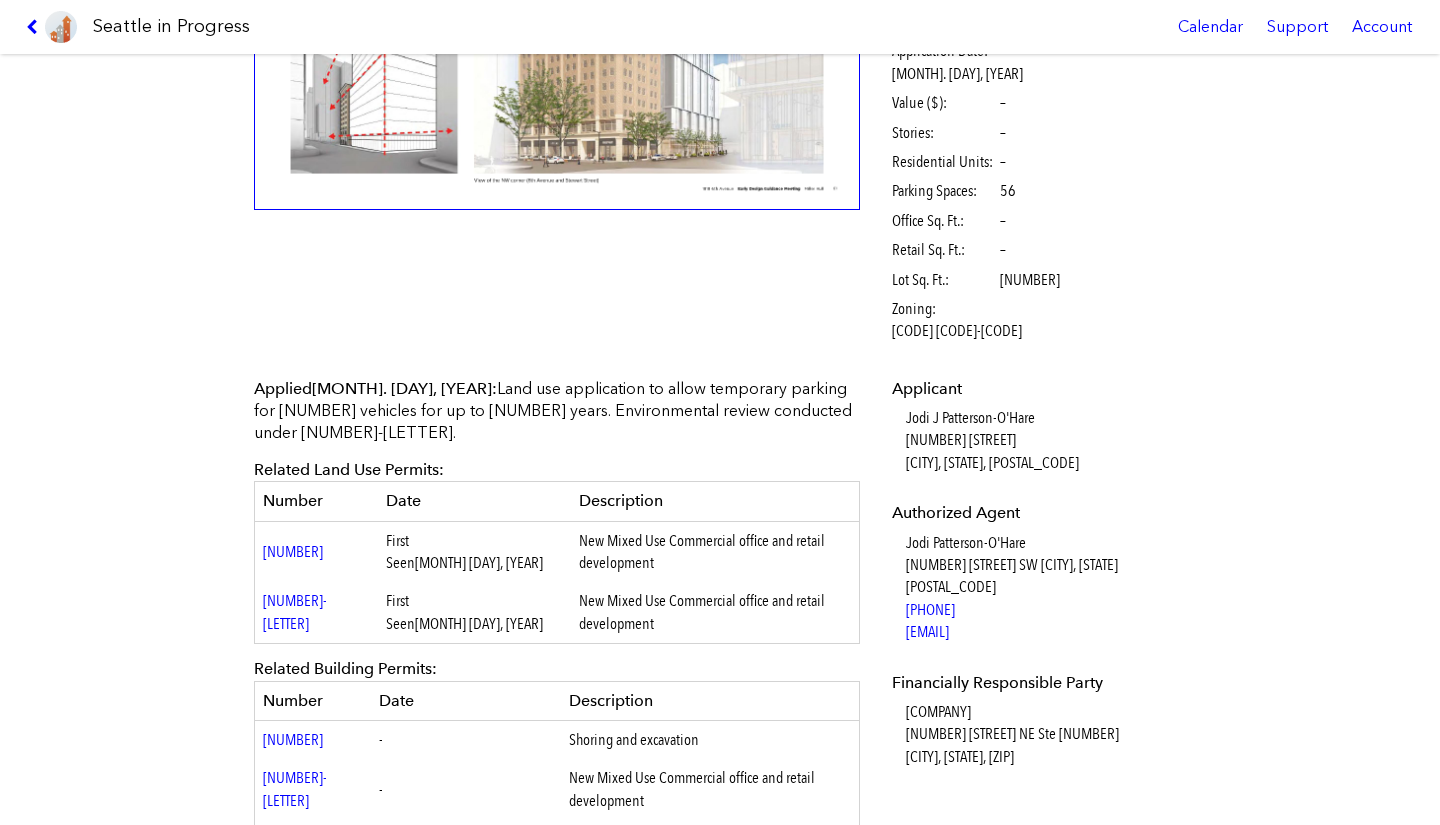 scroll, scrollTop: 335, scrollLeft: 0, axis: vertical 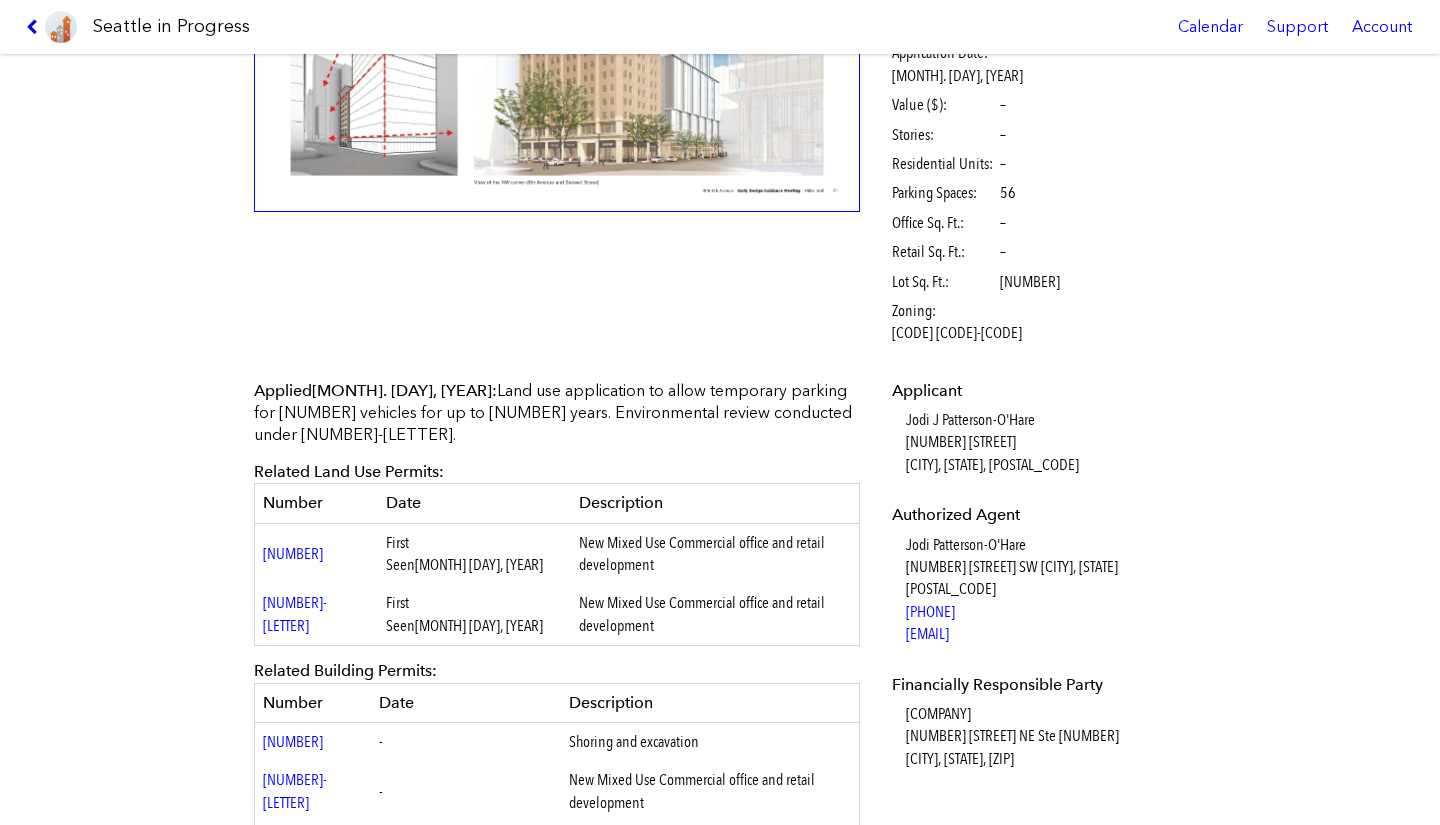 click at bounding box center [35, 27] 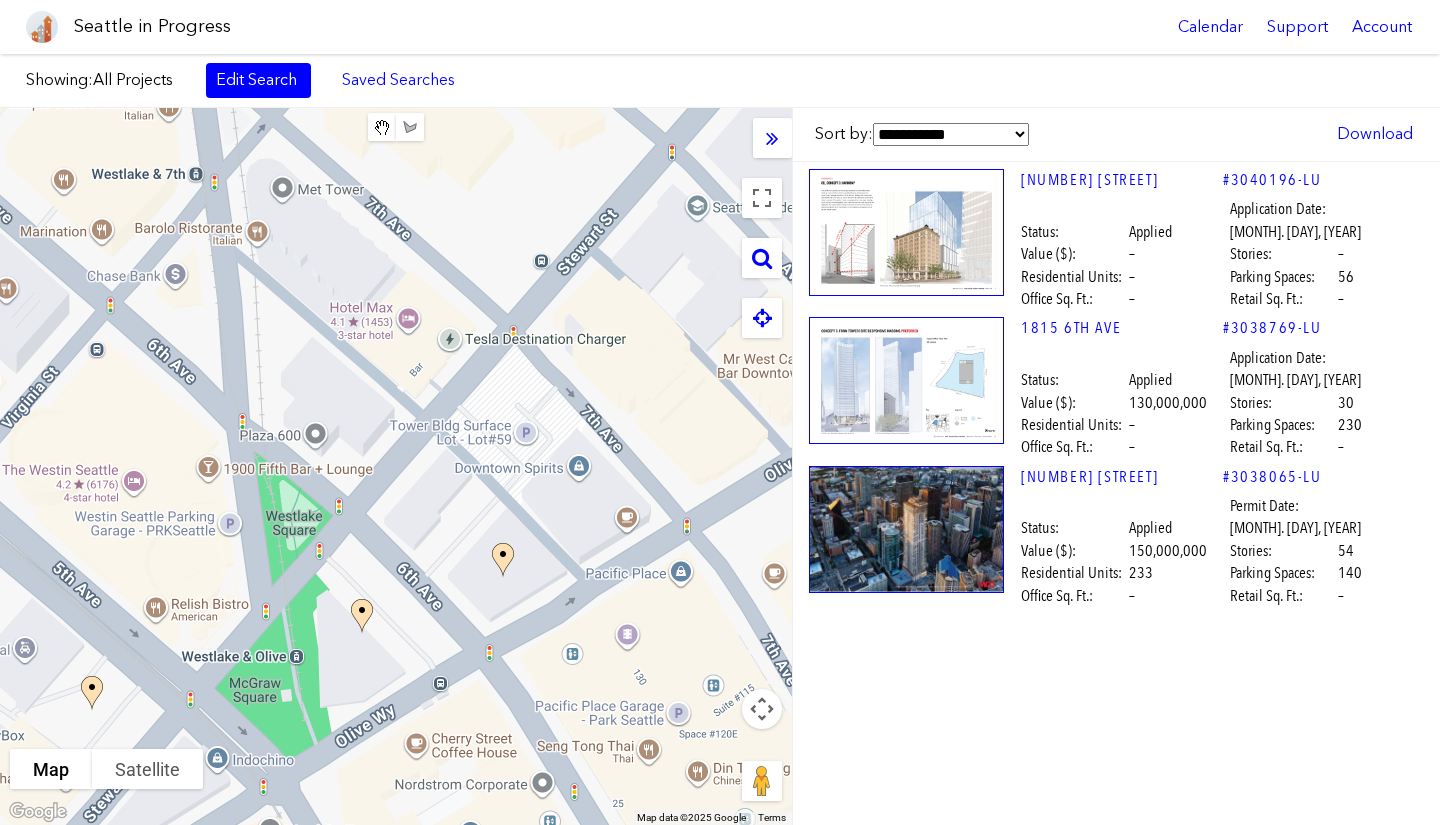 click on "To navigate, press the arrow keys." at bounding box center [396, 466] 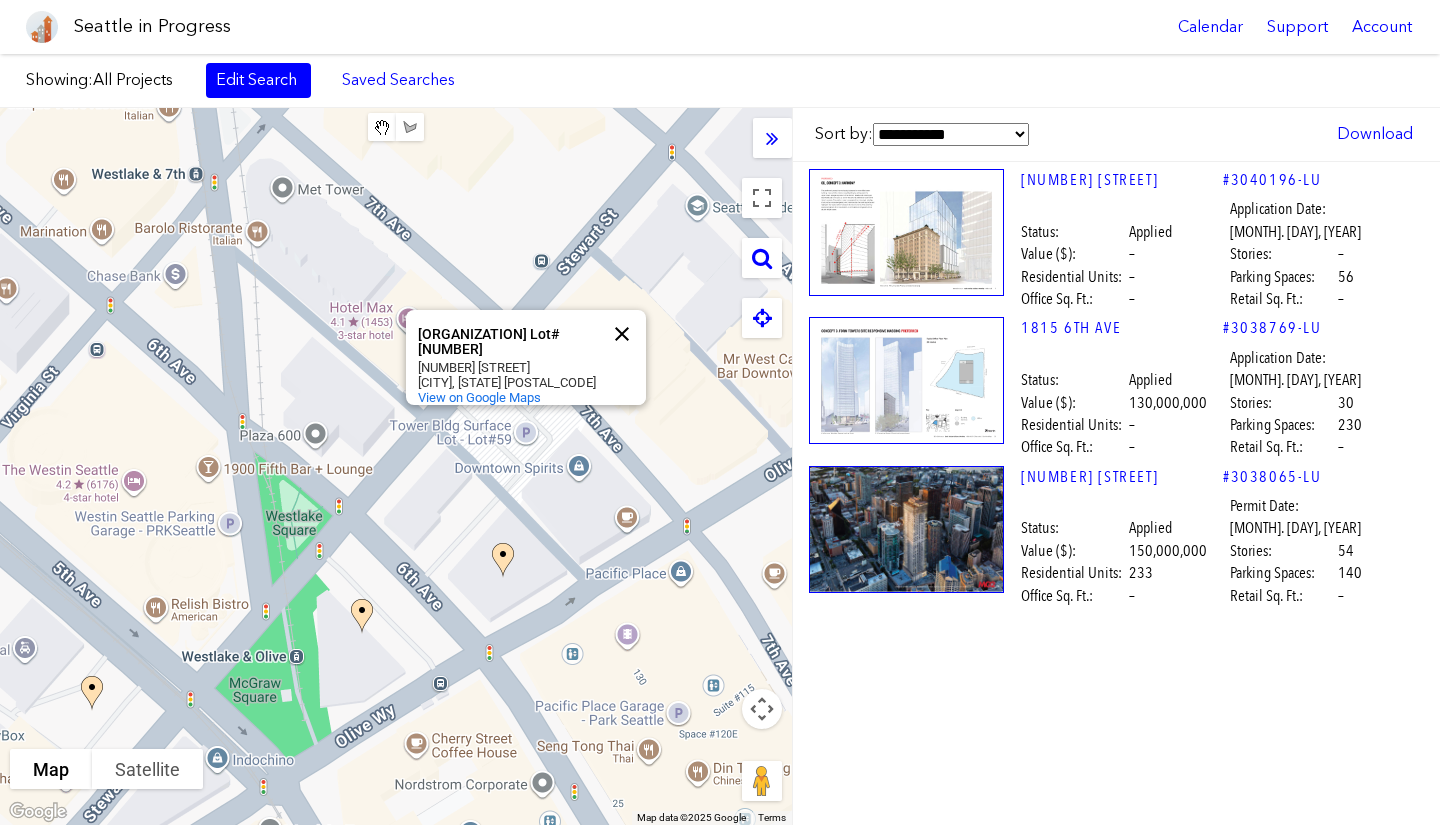 click at bounding box center [622, 334] 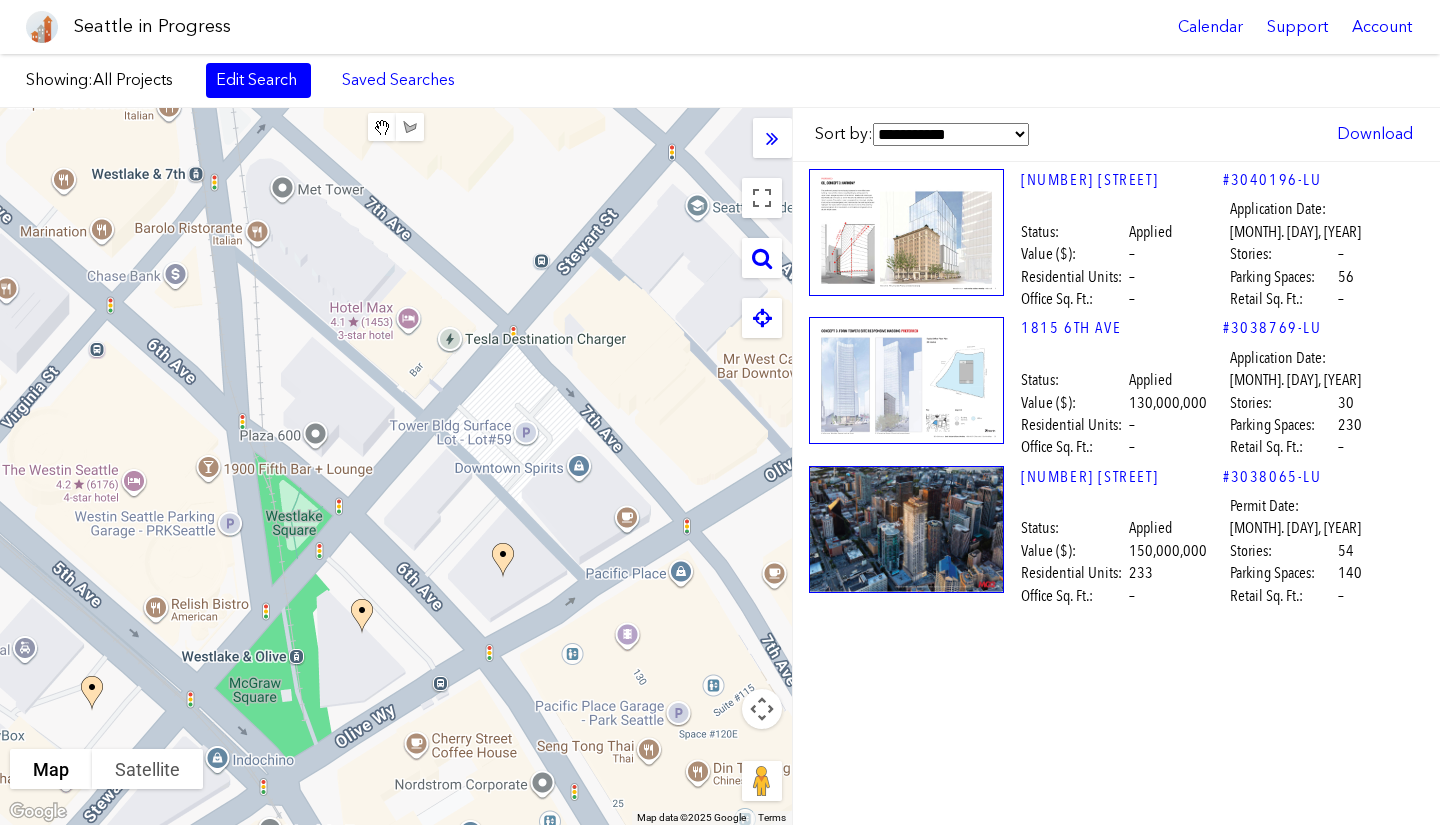 click on "To navigate, press the arrow keys." at bounding box center [396, 466] 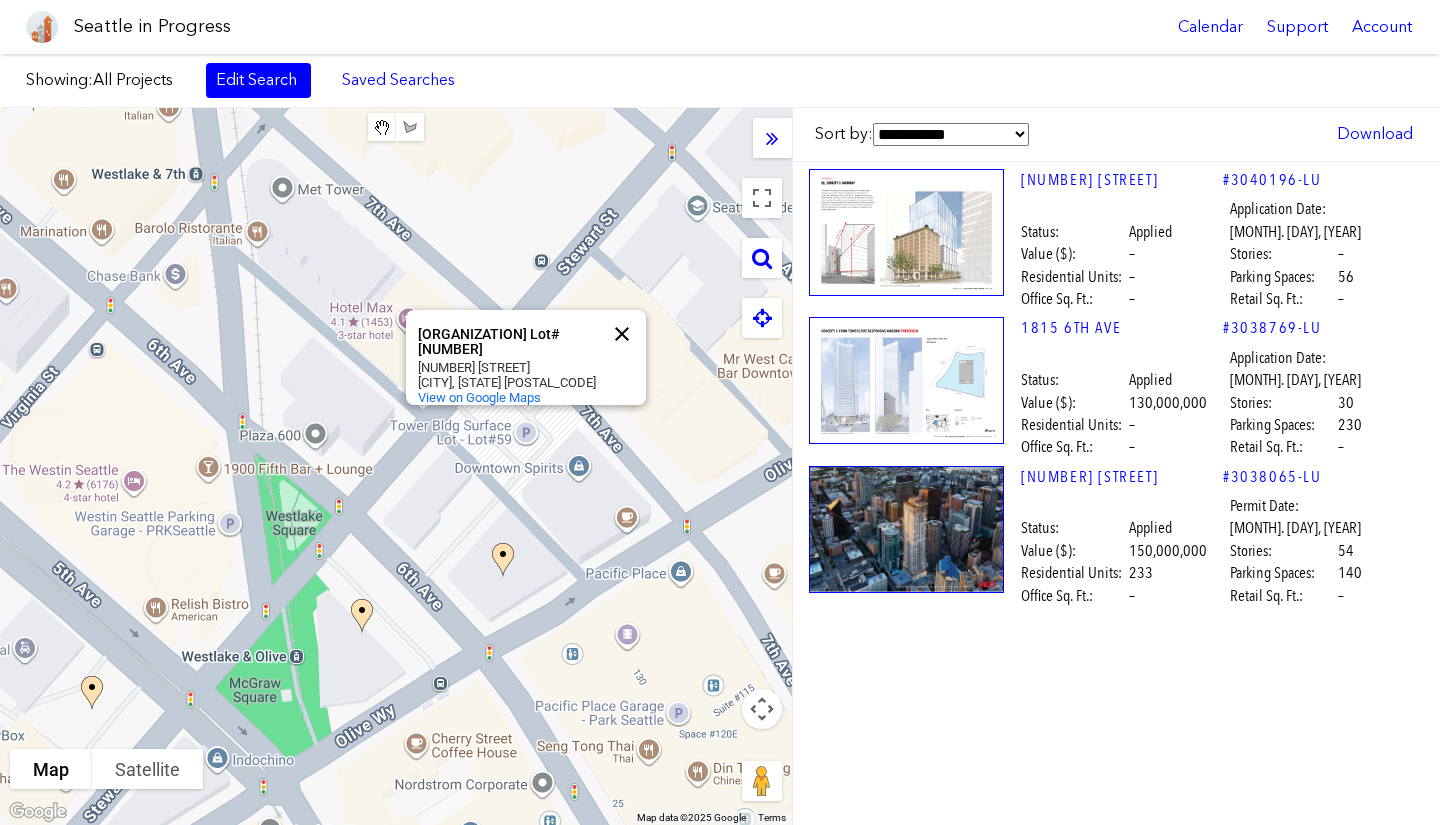 click at bounding box center [622, 334] 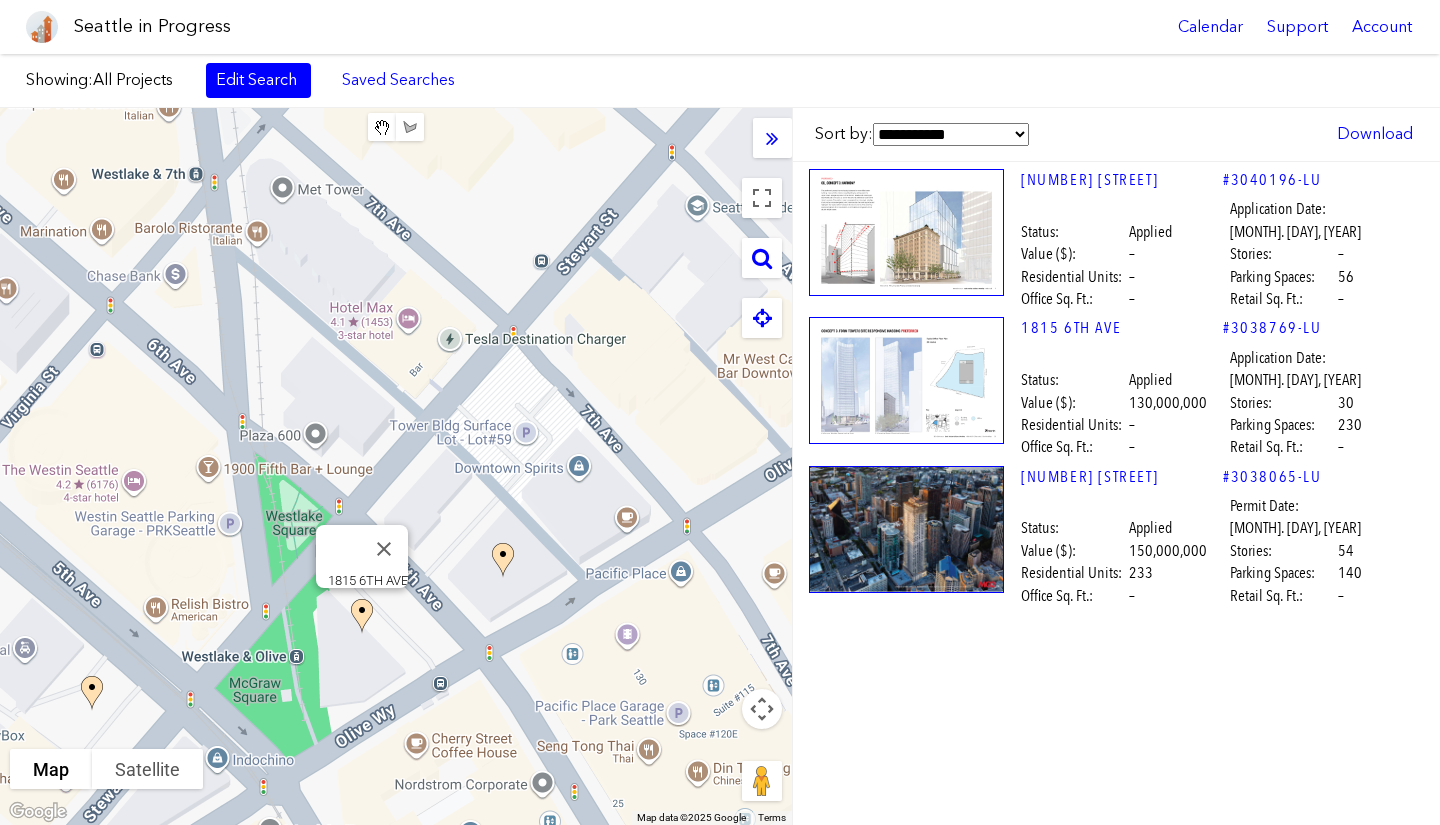 click at bounding box center [906, 380] 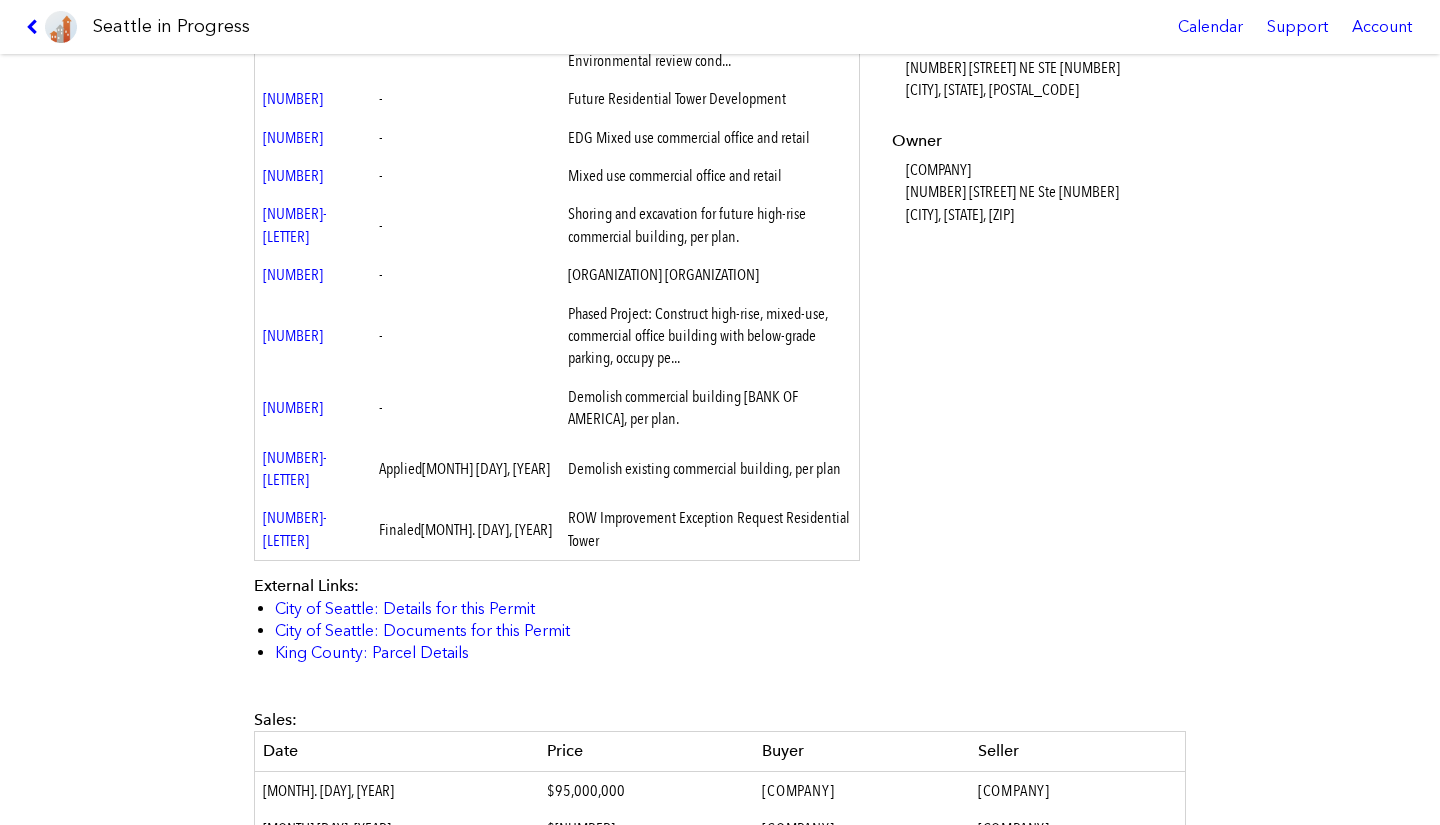 scroll, scrollTop: 1130, scrollLeft: 0, axis: vertical 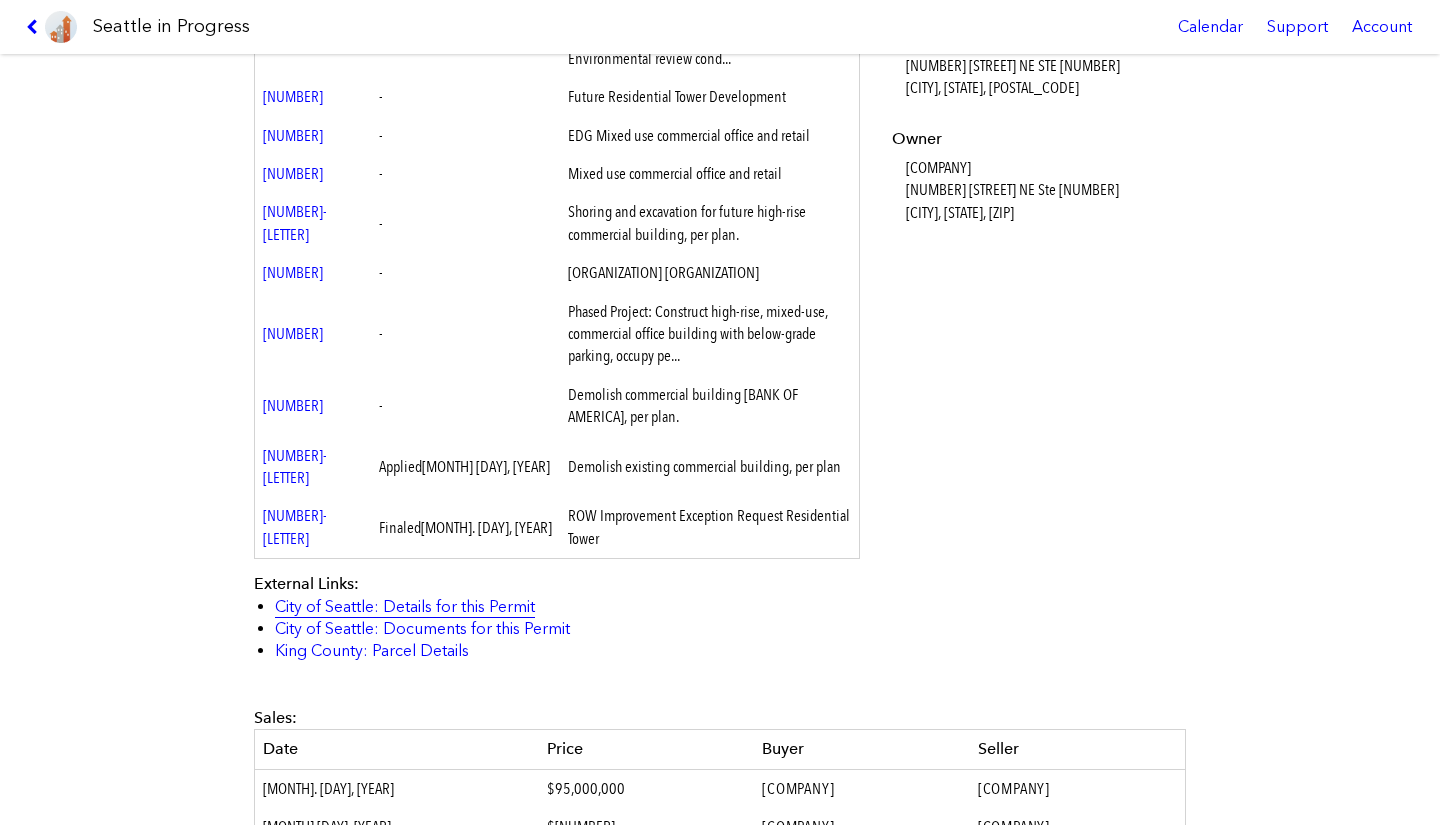 click on "City of Seattle: Details for this Permit" at bounding box center [405, 606] 